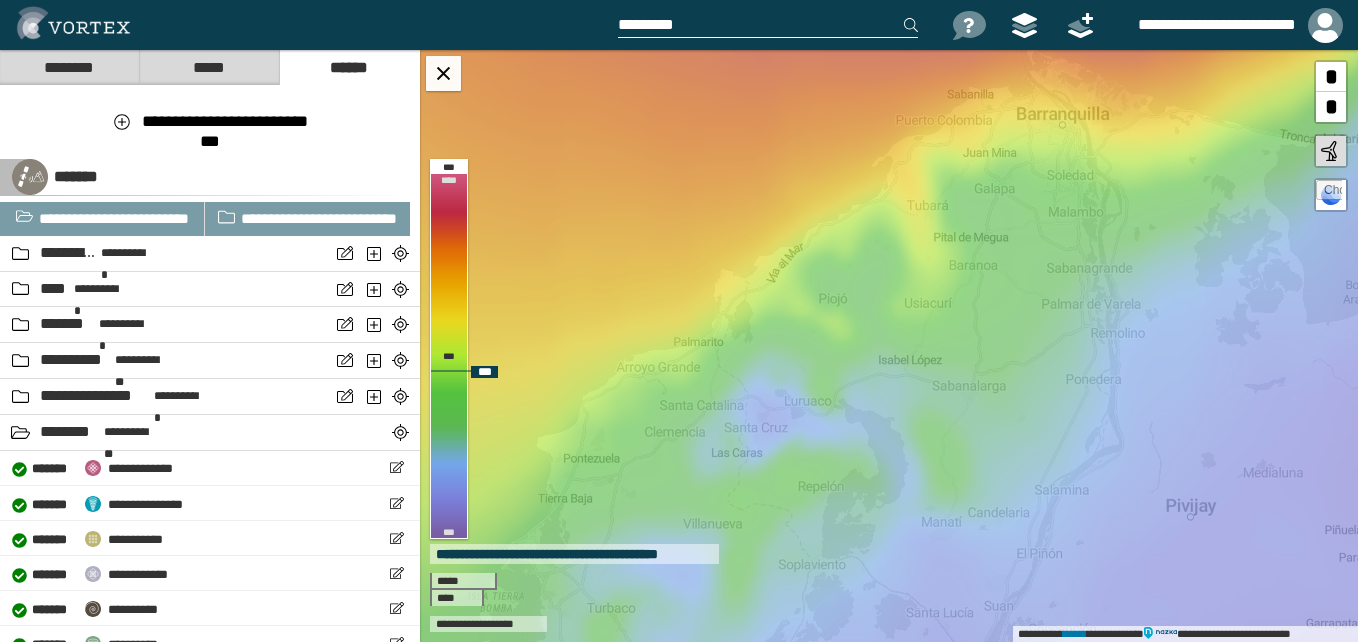 scroll, scrollTop: 0, scrollLeft: 0, axis: both 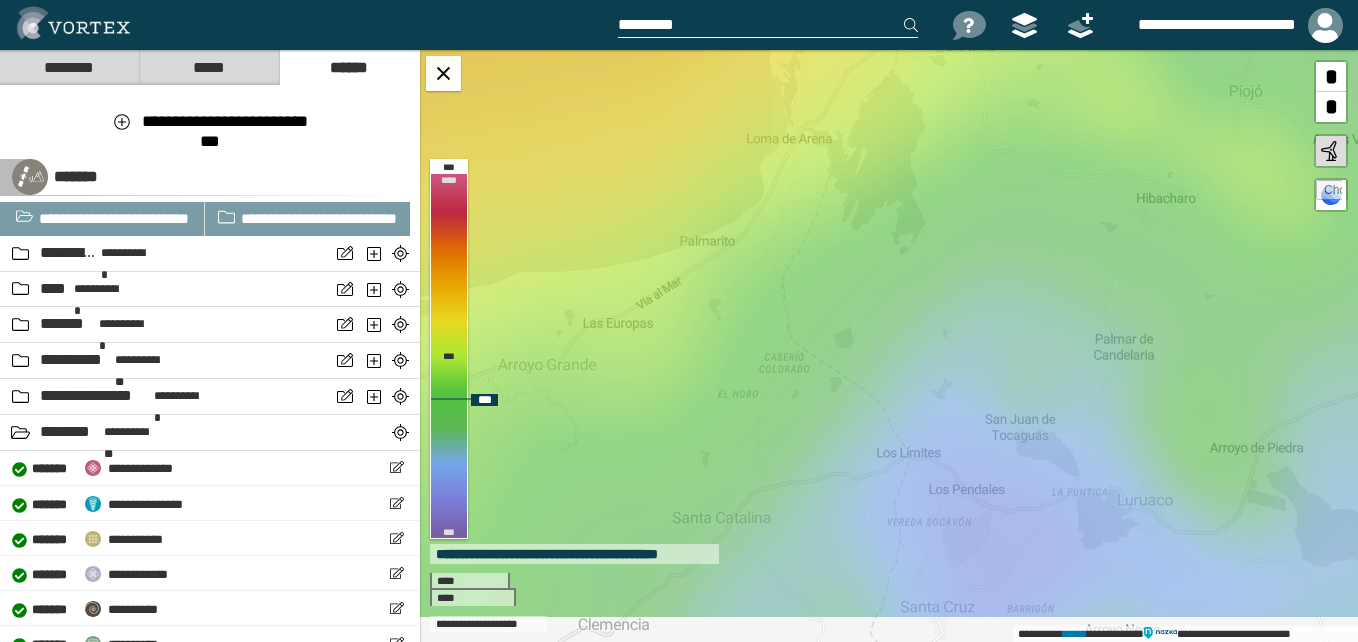 drag, startPoint x: 695, startPoint y: 379, endPoint x: 806, endPoint y: 321, distance: 125.23977 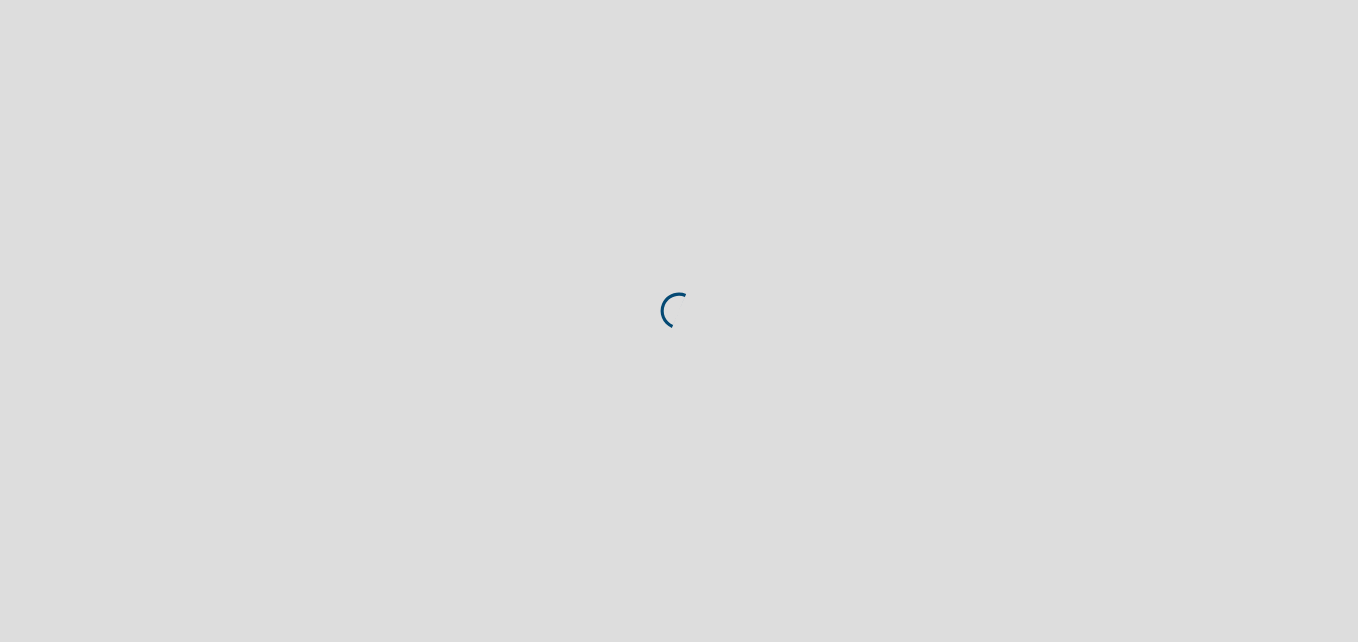 scroll, scrollTop: 0, scrollLeft: 0, axis: both 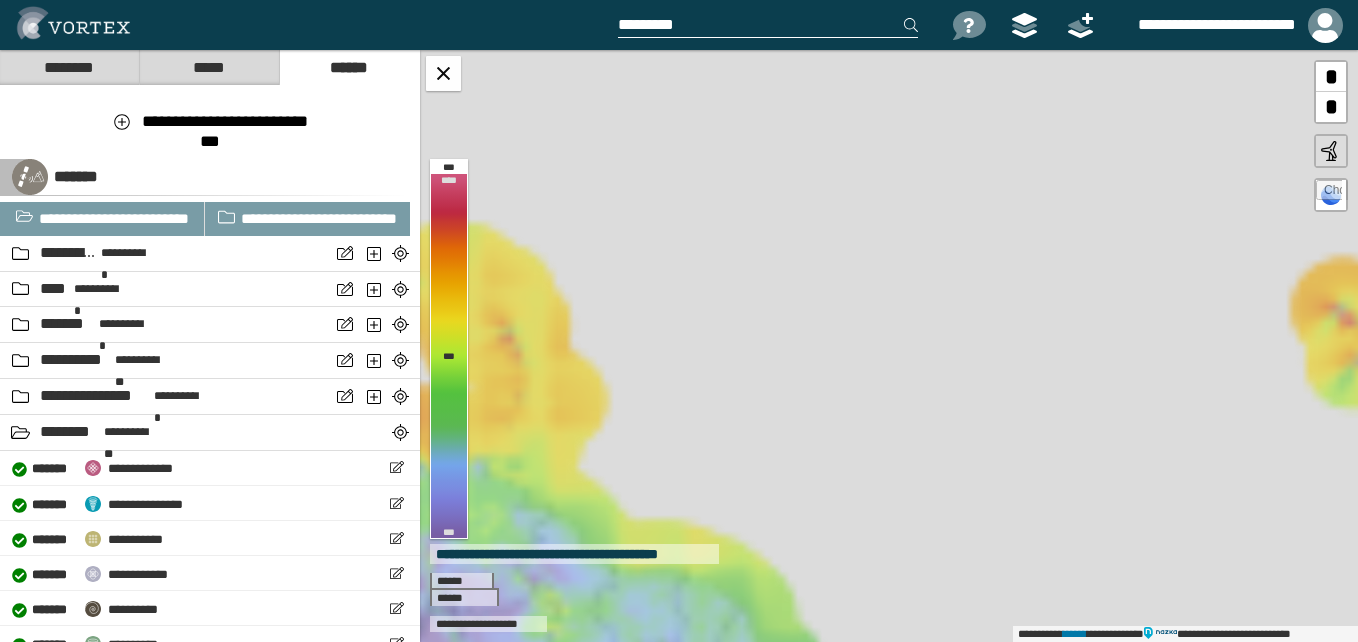 drag, startPoint x: 620, startPoint y: 331, endPoint x: 1017, endPoint y: 166, distance: 429.92325 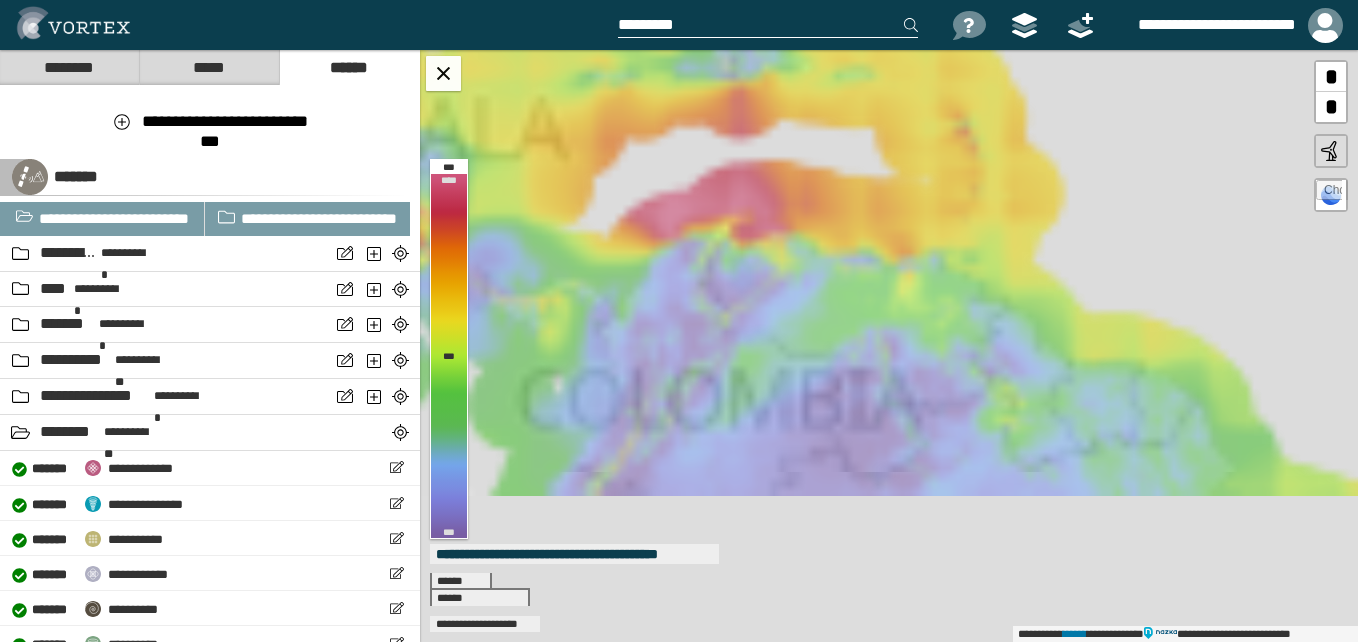 drag, startPoint x: 737, startPoint y: 359, endPoint x: 983, endPoint y: 232, distance: 276.84833 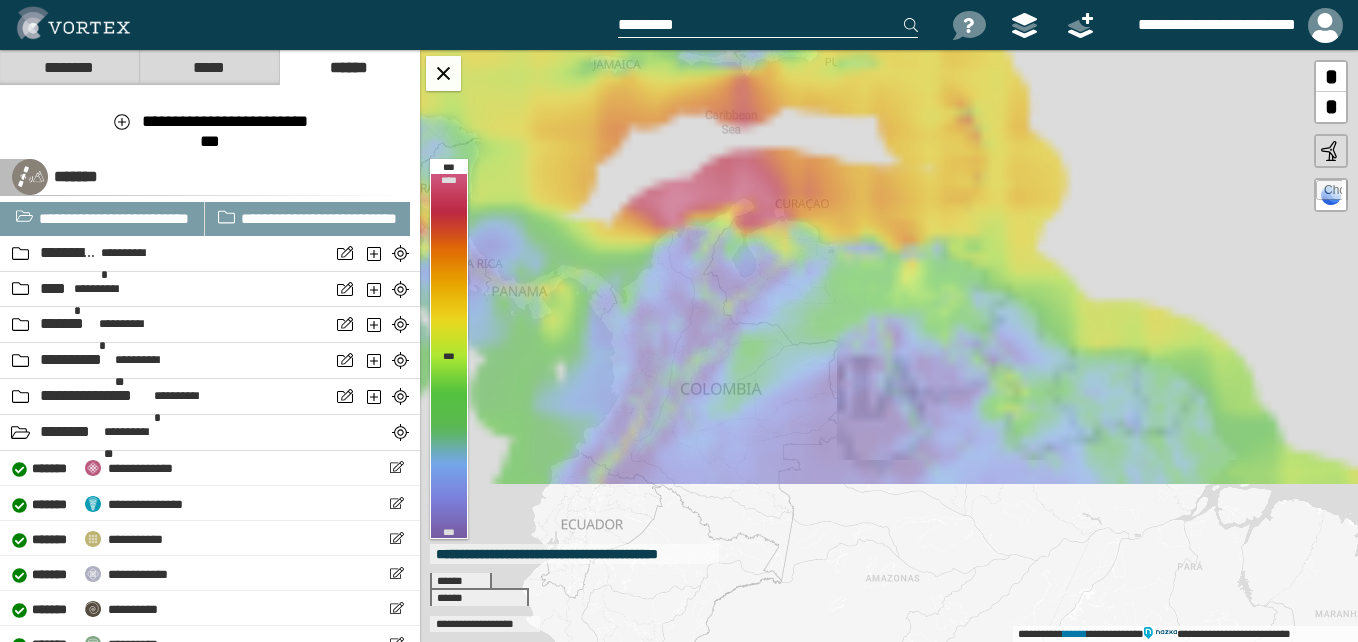 drag, startPoint x: 735, startPoint y: 261, endPoint x: 955, endPoint y: 283, distance: 221.09726 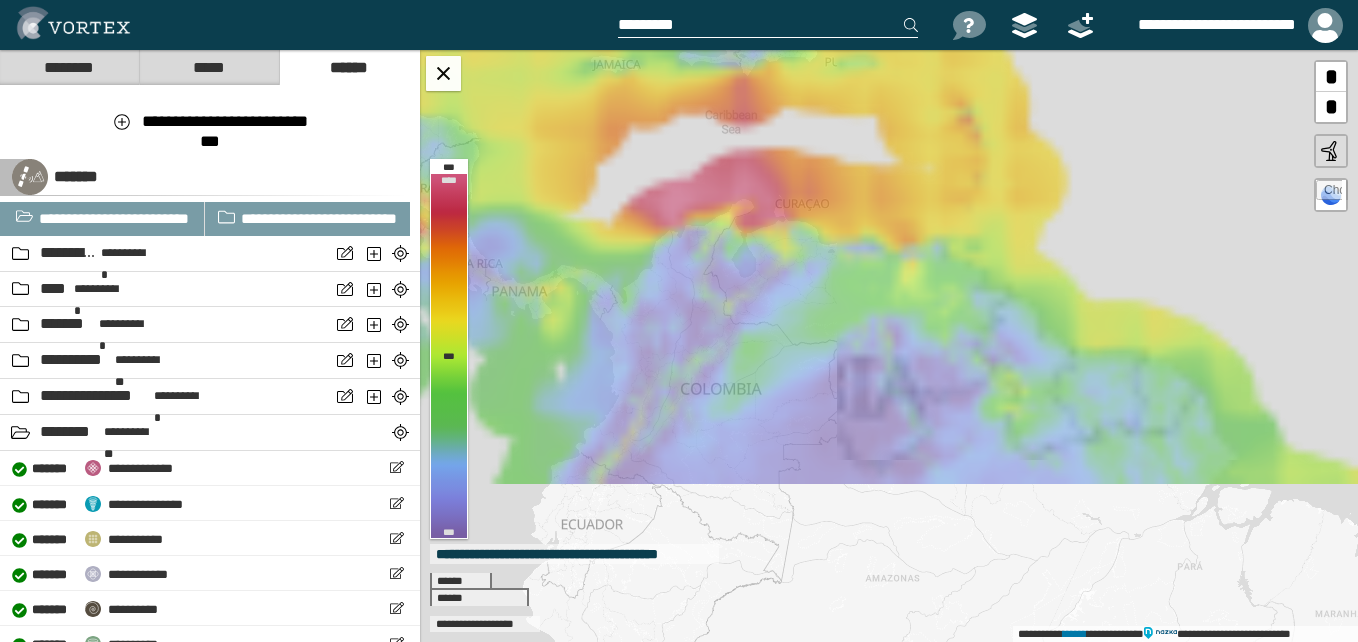 click on "**********" at bounding box center (889, 346) 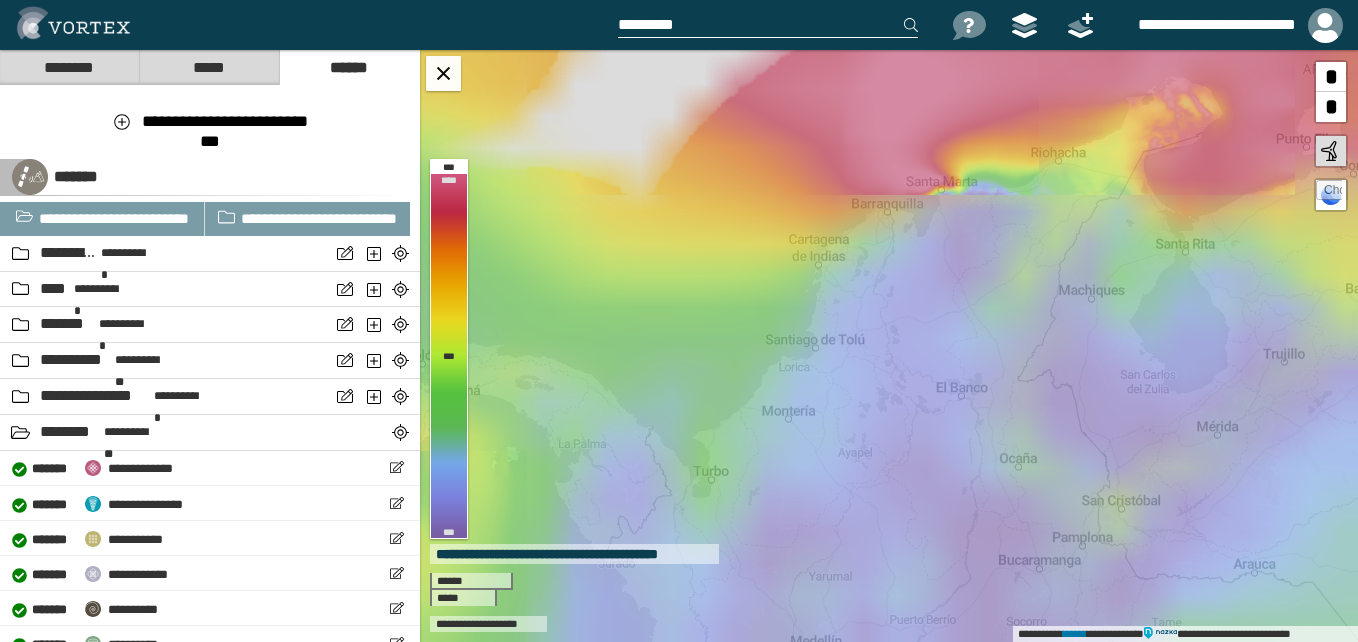 drag, startPoint x: 1104, startPoint y: 305, endPoint x: 792, endPoint y: 216, distance: 324.44568 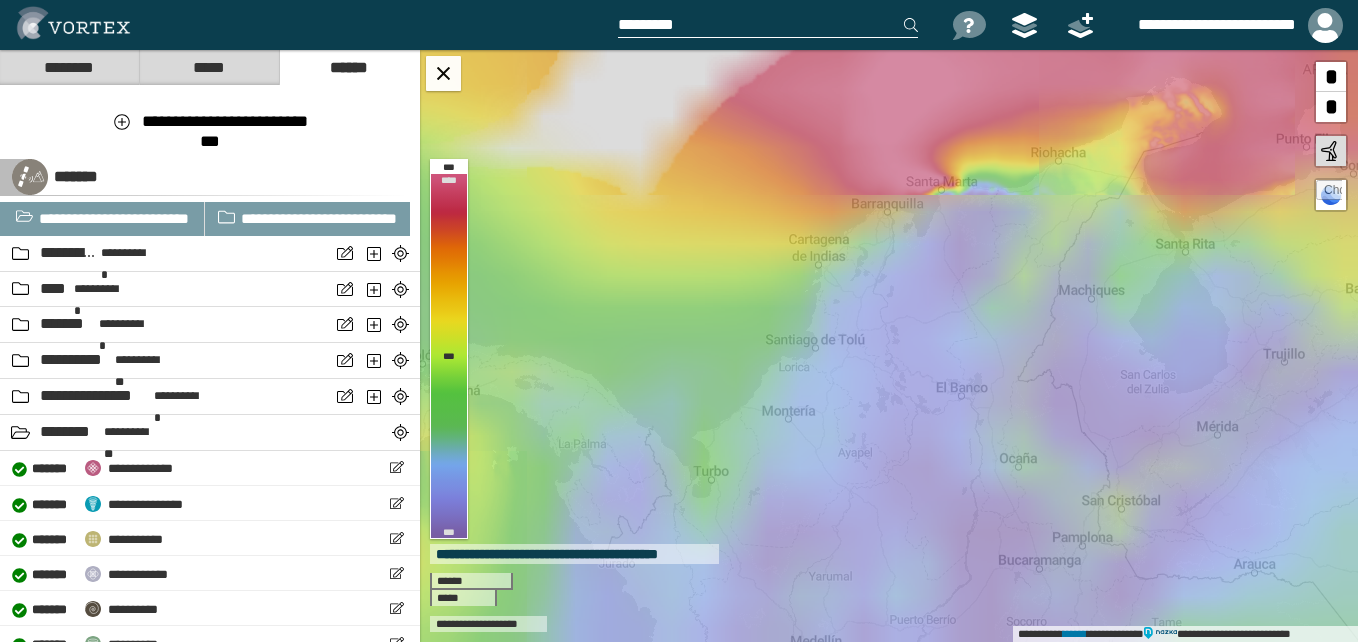 click on "**********" at bounding box center [889, 346] 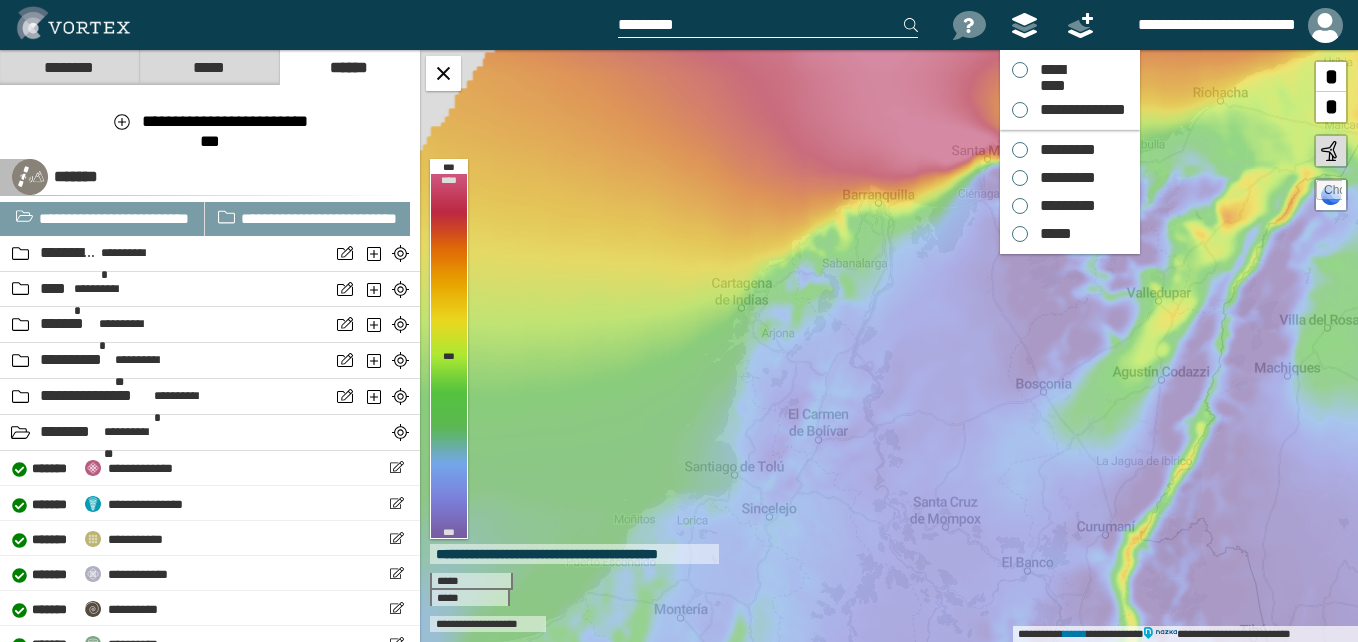 click at bounding box center (1025, 25) 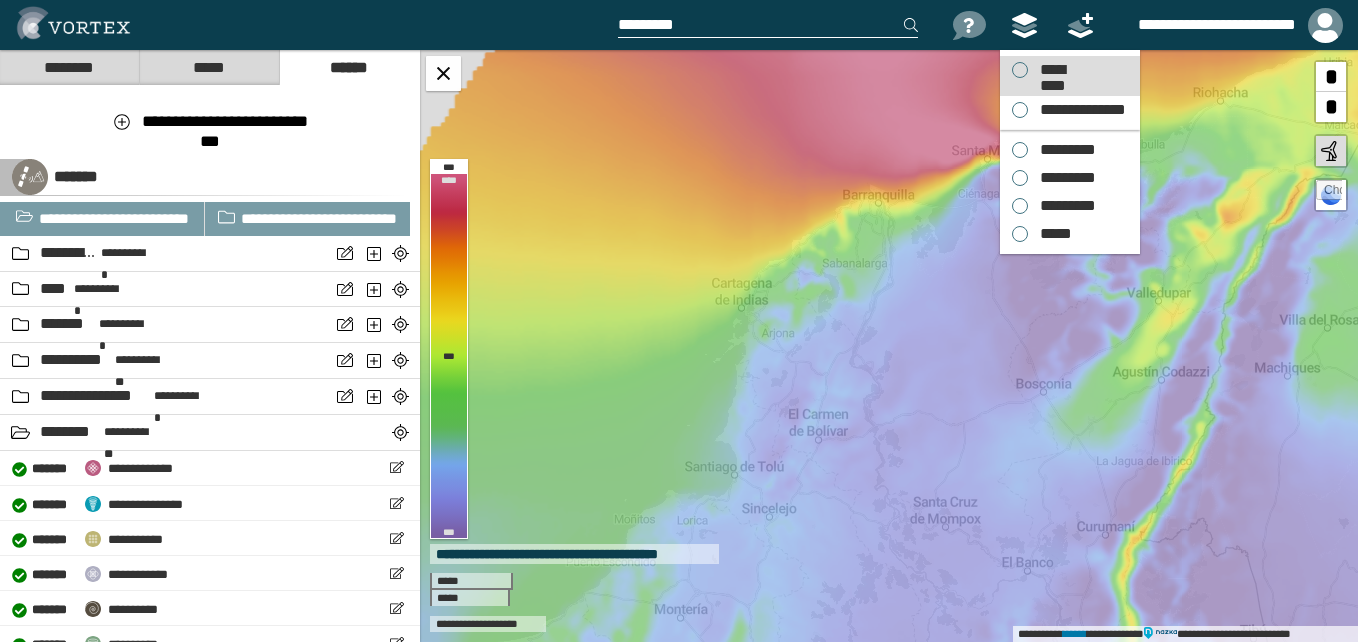 click on "*********" at bounding box center (1052, 70) 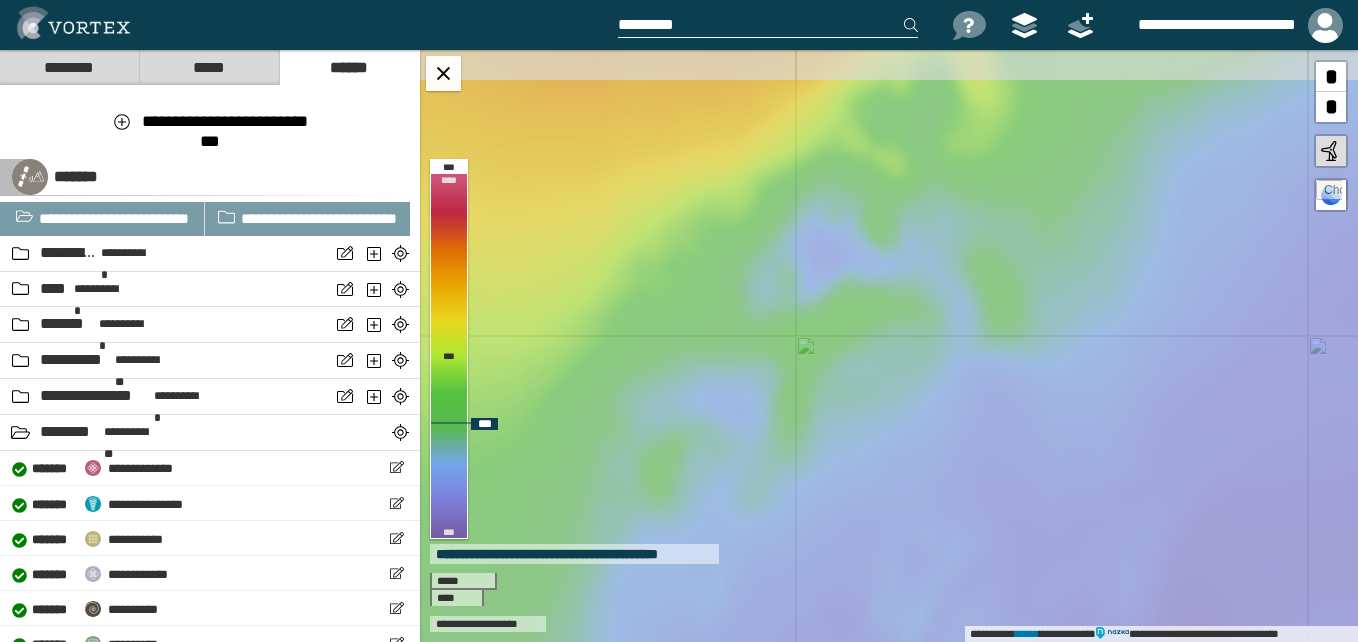 drag, startPoint x: 782, startPoint y: 211, endPoint x: 778, endPoint y: 223, distance: 12.649111 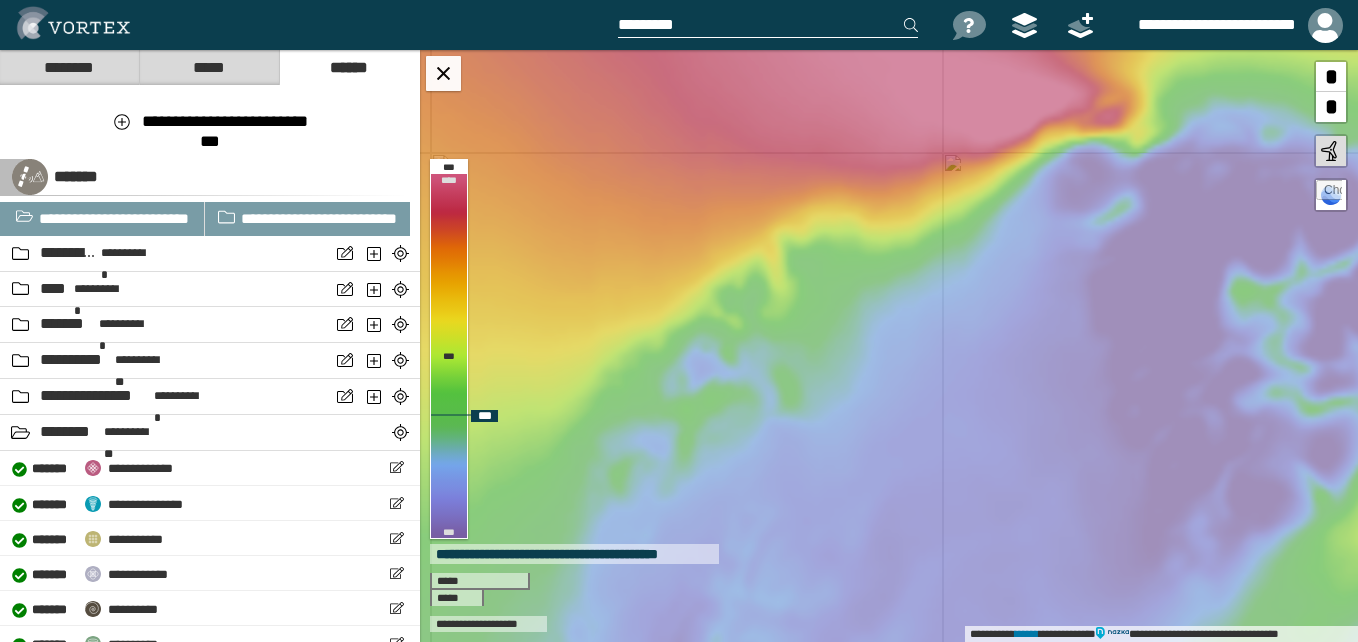 drag, startPoint x: 981, startPoint y: 193, endPoint x: 862, endPoint y: 275, distance: 144.51643 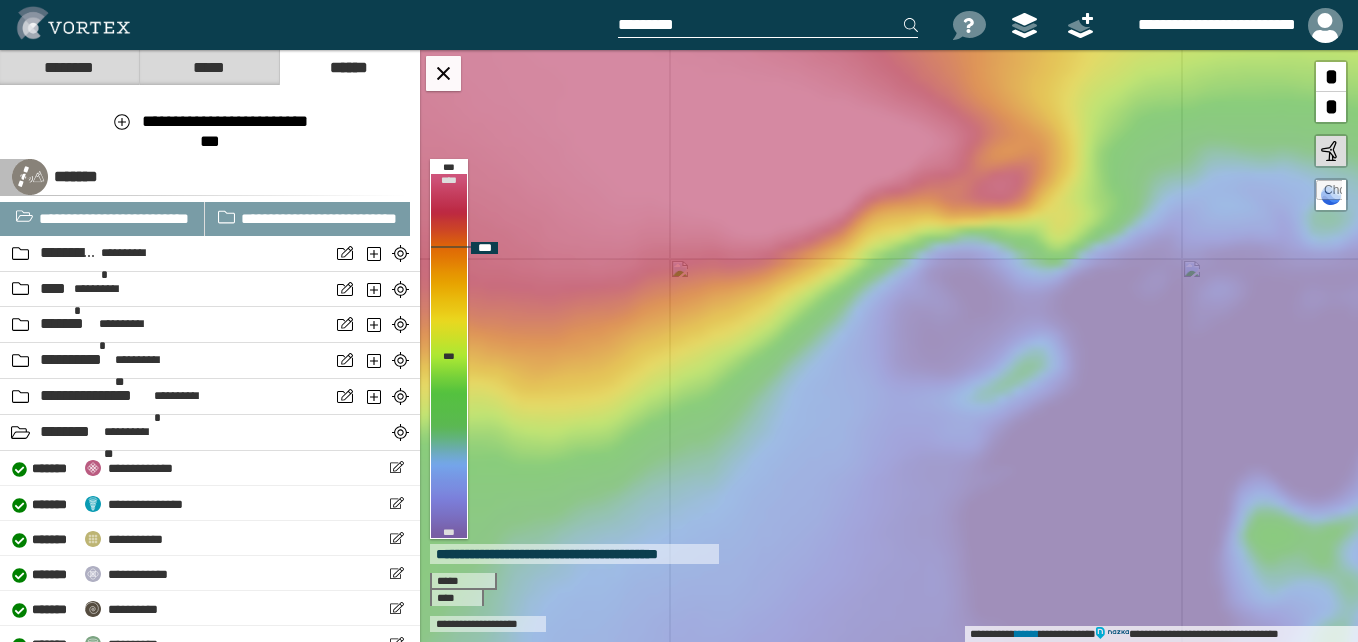 drag, startPoint x: 1009, startPoint y: 185, endPoint x: 989, endPoint y: 225, distance: 44.72136 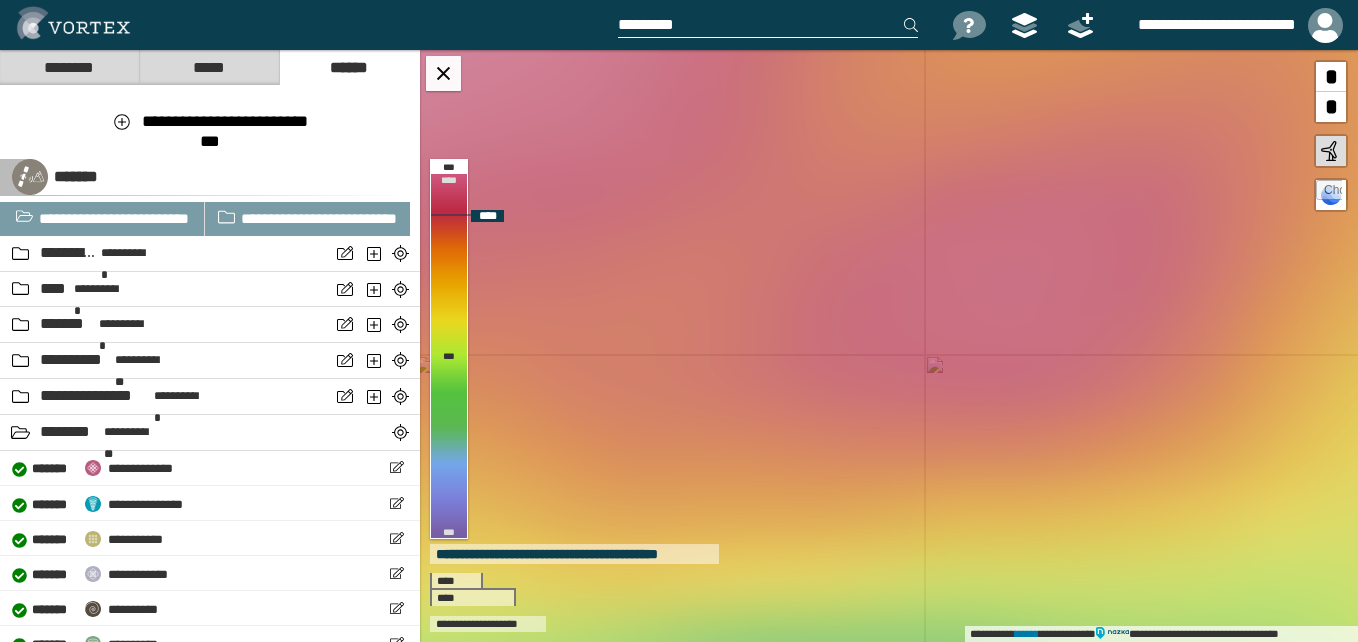 drag, startPoint x: 914, startPoint y: 256, endPoint x: 857, endPoint y: 310, distance: 78.51752 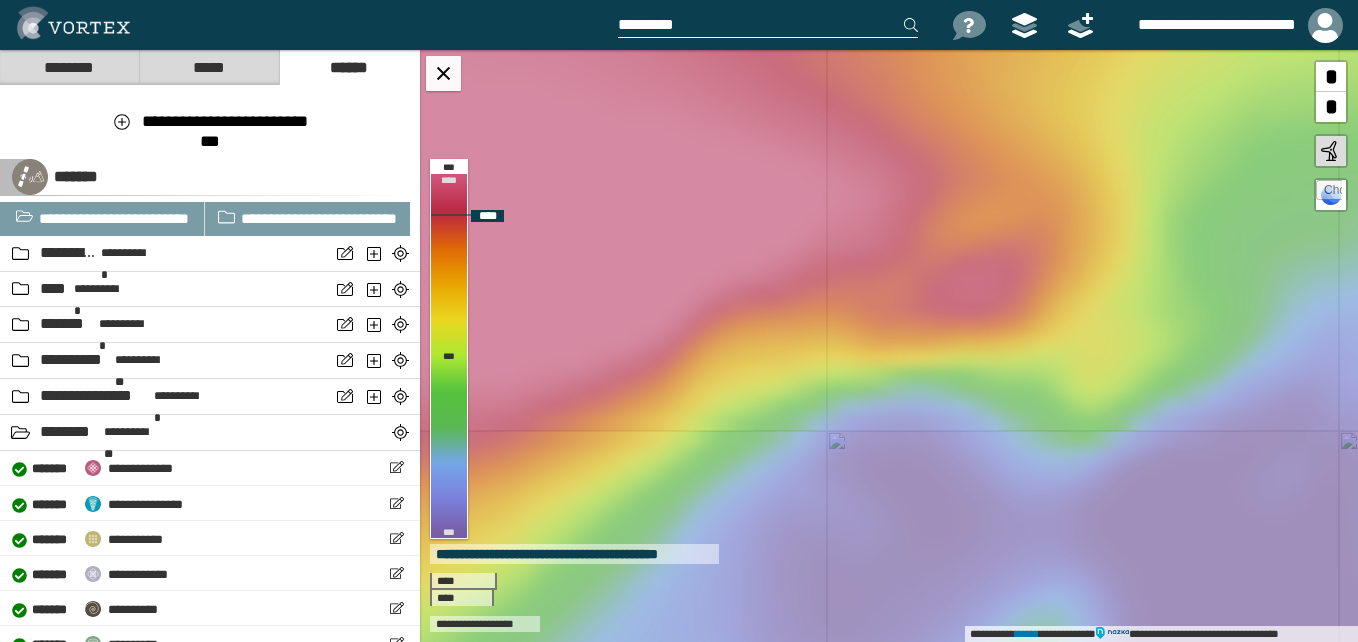 drag, startPoint x: 884, startPoint y: 297, endPoint x: 1047, endPoint y: 289, distance: 163.1962 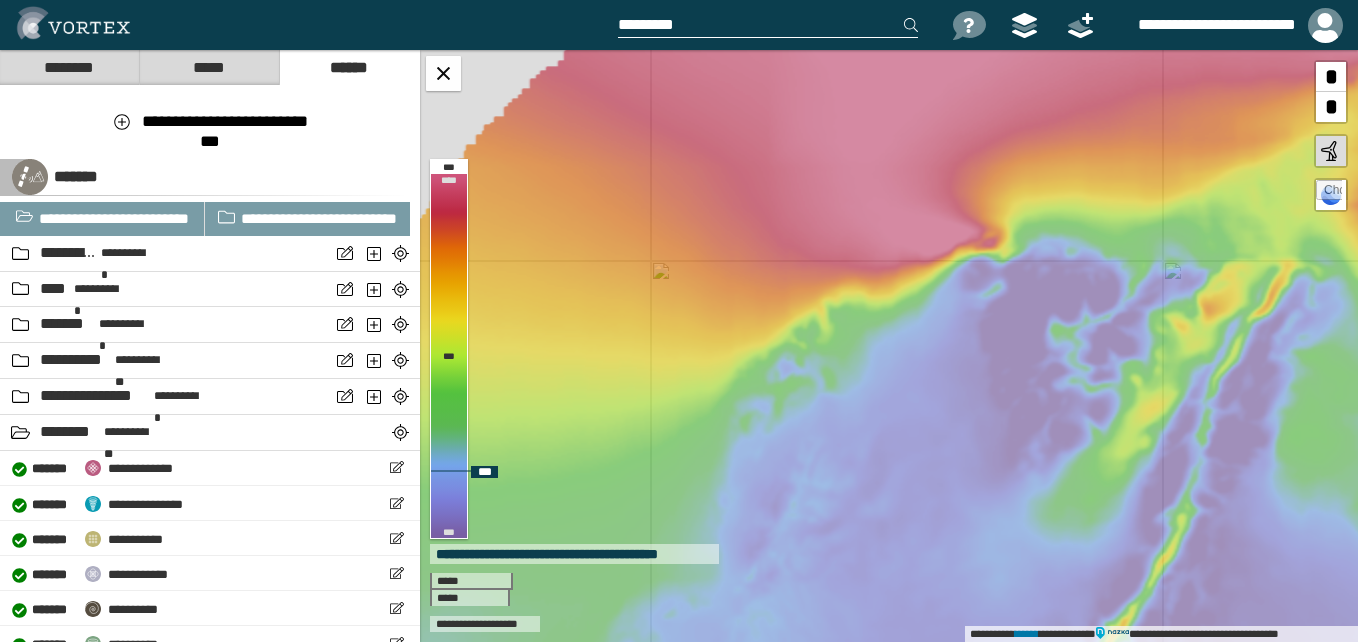 drag, startPoint x: 762, startPoint y: 430, endPoint x: 920, endPoint y: 327, distance: 188.60806 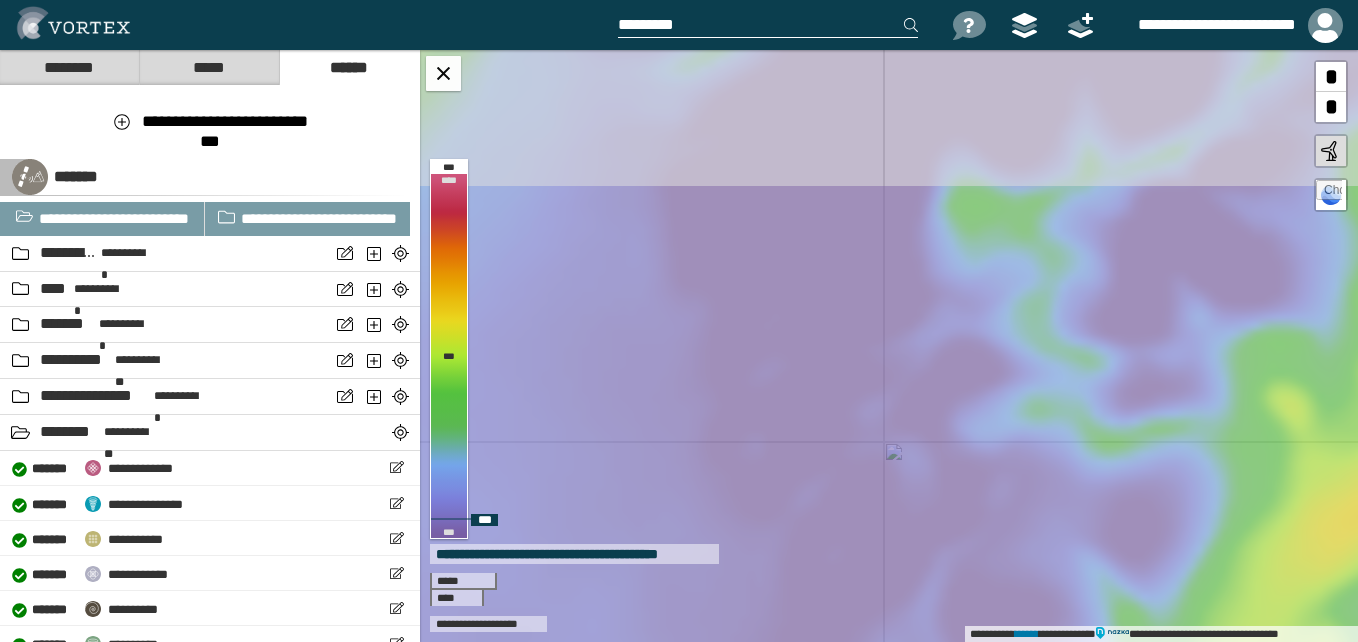drag, startPoint x: 1016, startPoint y: 357, endPoint x: 913, endPoint y: 421, distance: 121.264175 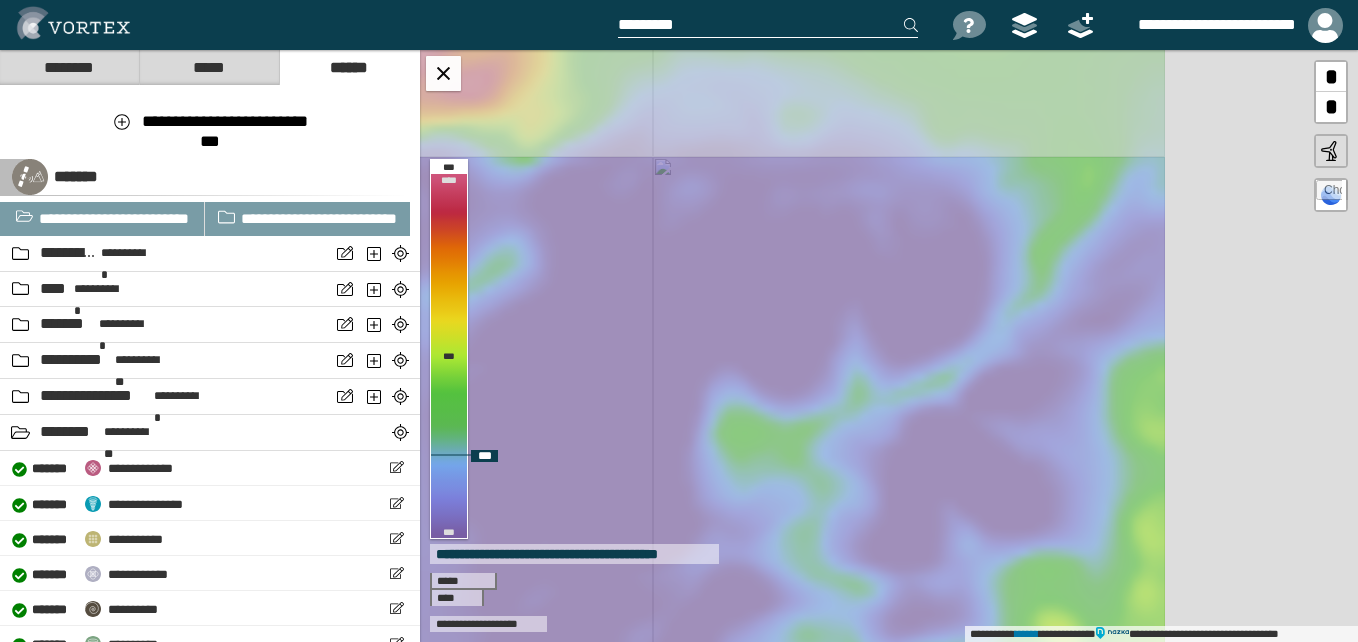 drag, startPoint x: 1009, startPoint y: 344, endPoint x: 854, endPoint y: 468, distance: 198.49686 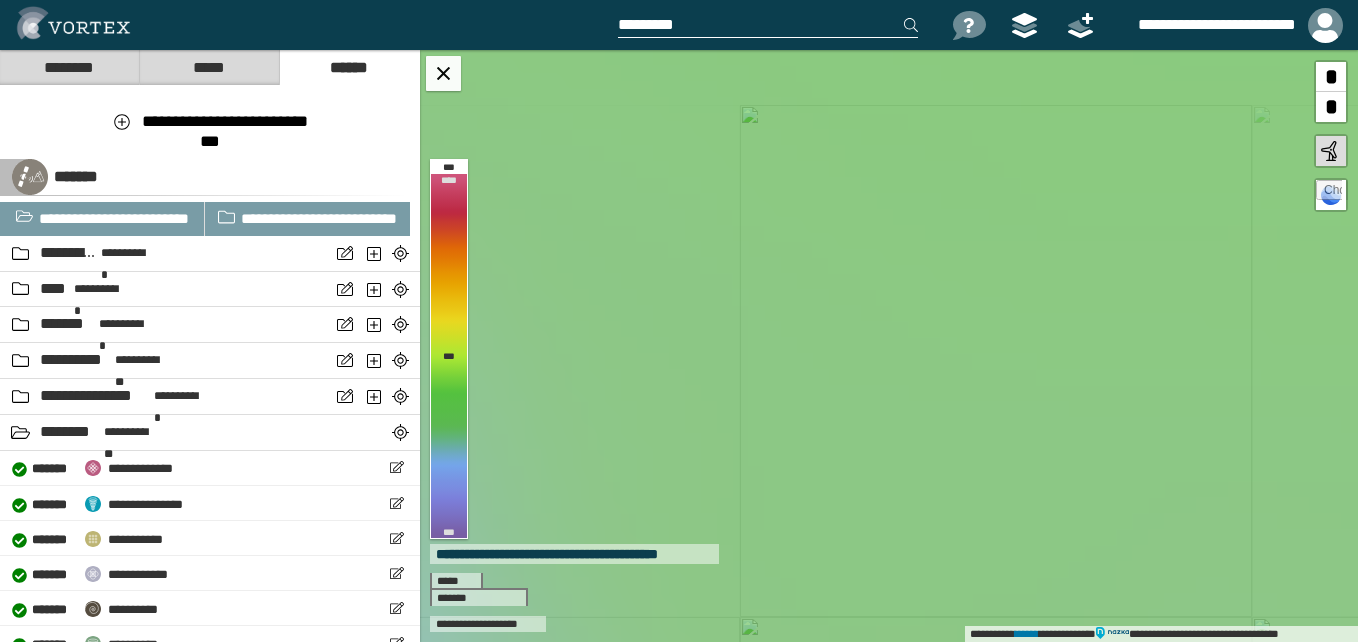 drag, startPoint x: 960, startPoint y: 296, endPoint x: 982, endPoint y: 445, distance: 150.6154 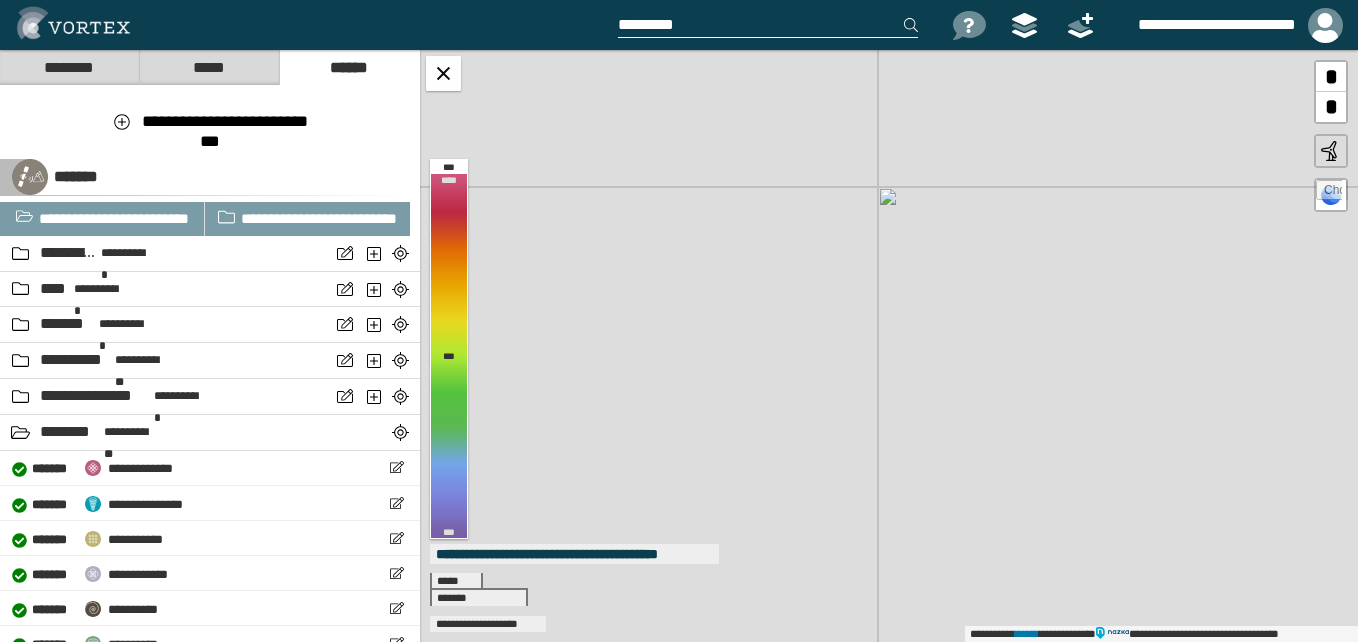 drag, startPoint x: 1051, startPoint y: 336, endPoint x: 758, endPoint y: 395, distance: 298.88126 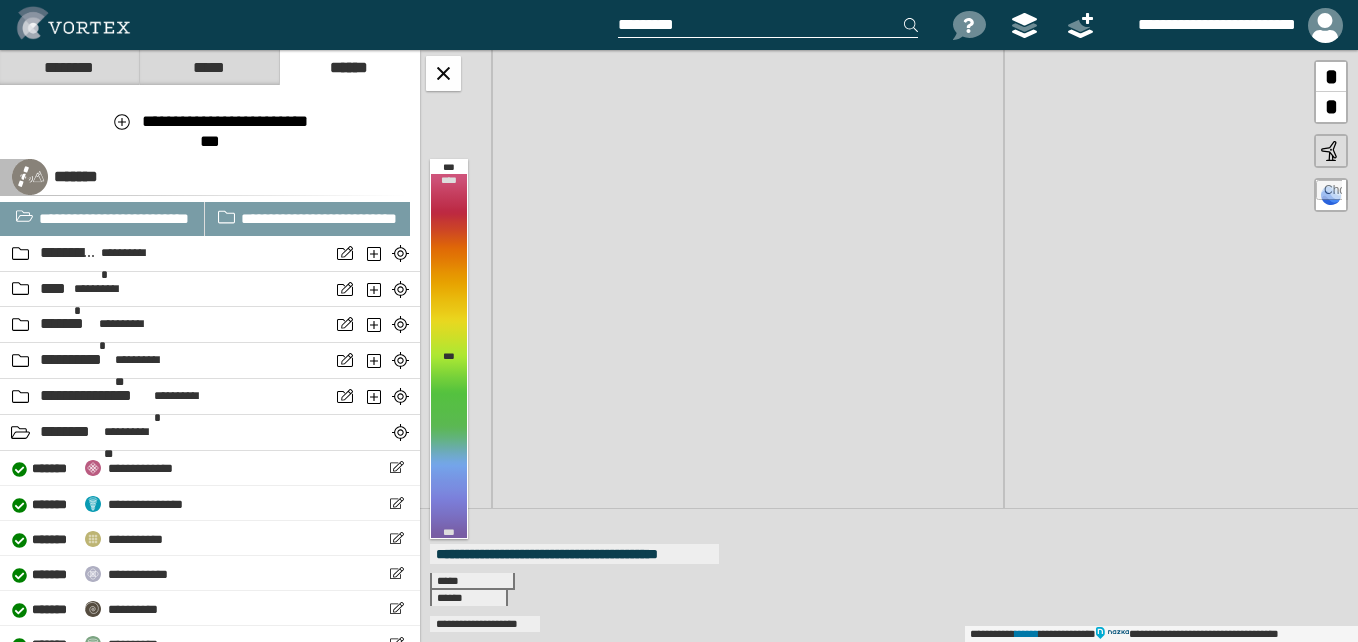 drag, startPoint x: 862, startPoint y: 433, endPoint x: 884, endPoint y: 201, distance: 233.04077 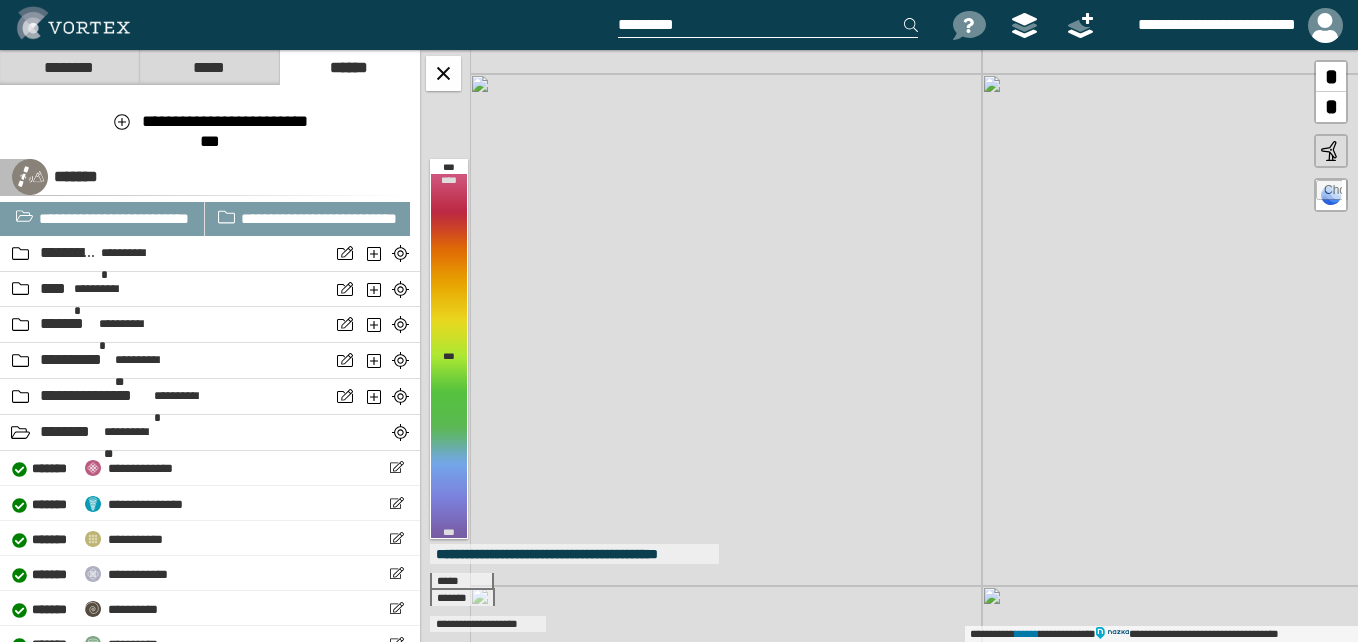 drag, startPoint x: 883, startPoint y: 389, endPoint x: 1180, endPoint y: 516, distance: 323.01395 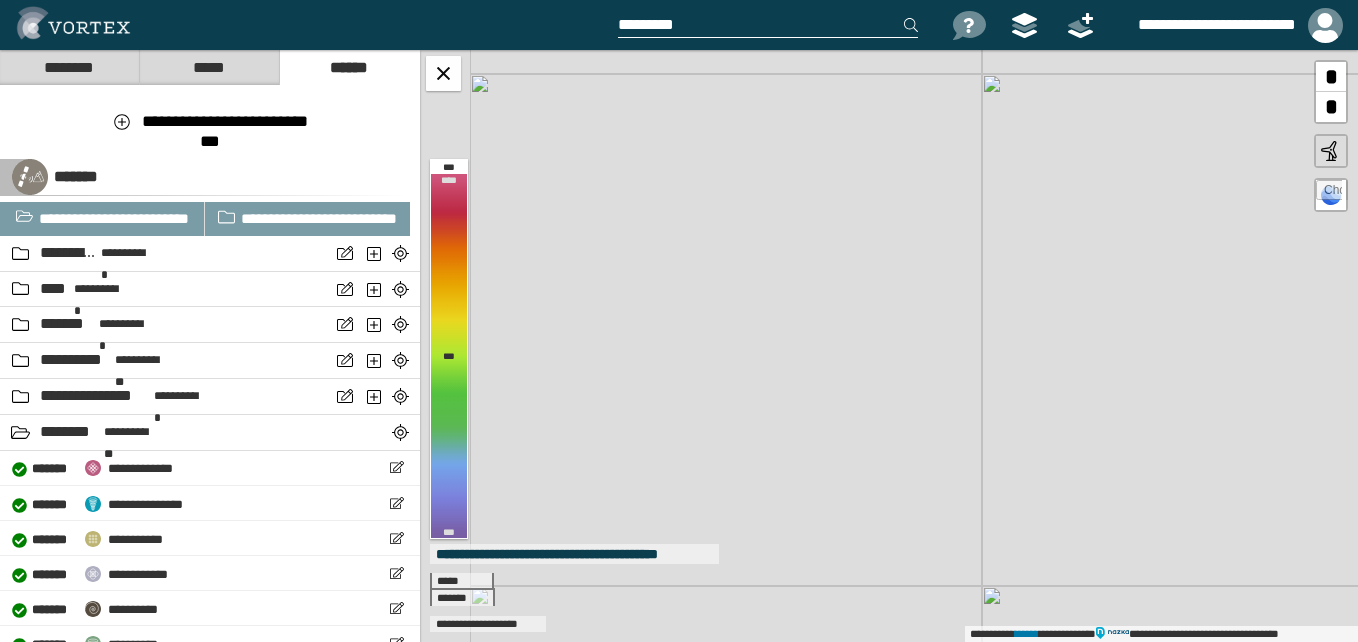 click on "**********" at bounding box center [889, 346] 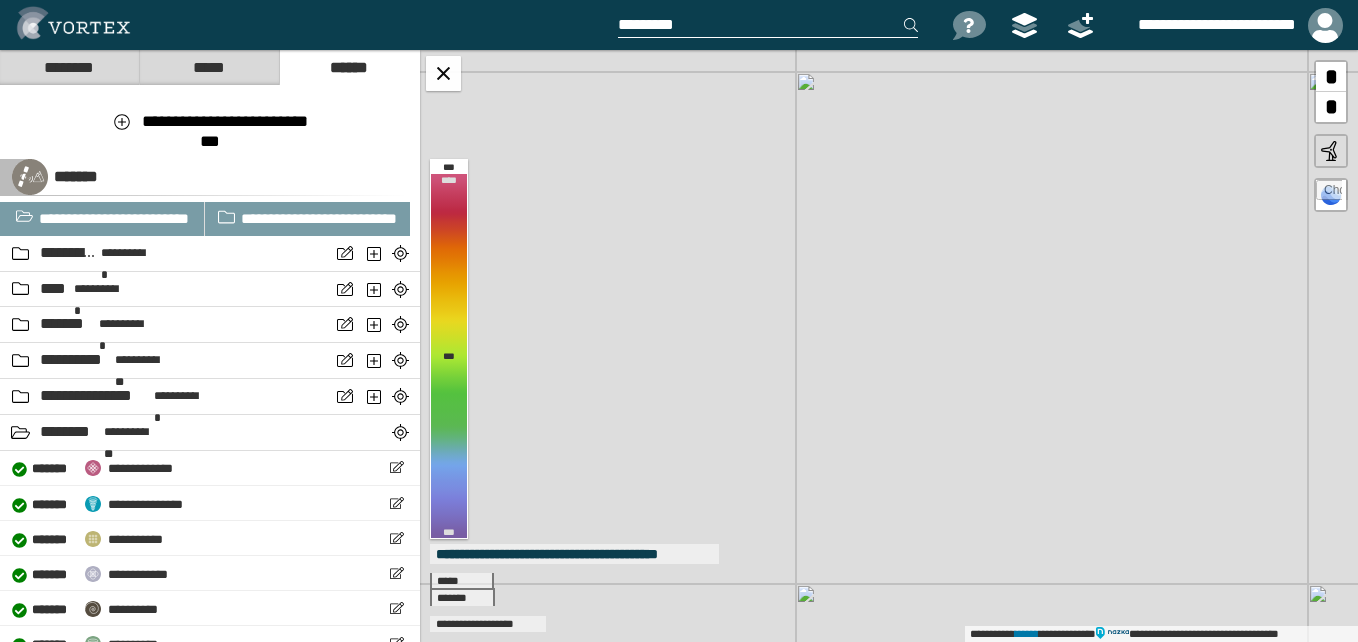 drag, startPoint x: 1128, startPoint y: 457, endPoint x: 1086, endPoint y: 463, distance: 42.426407 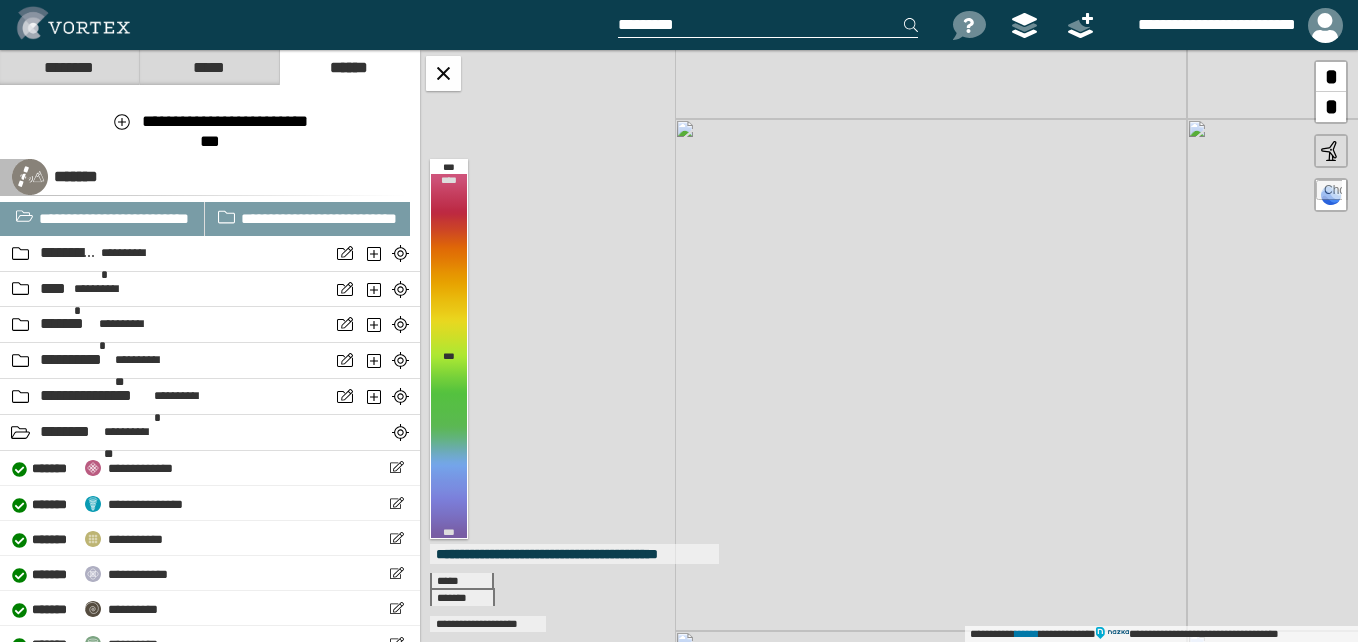 drag, startPoint x: 1140, startPoint y: 445, endPoint x: 1165, endPoint y: 457, distance: 27.730848 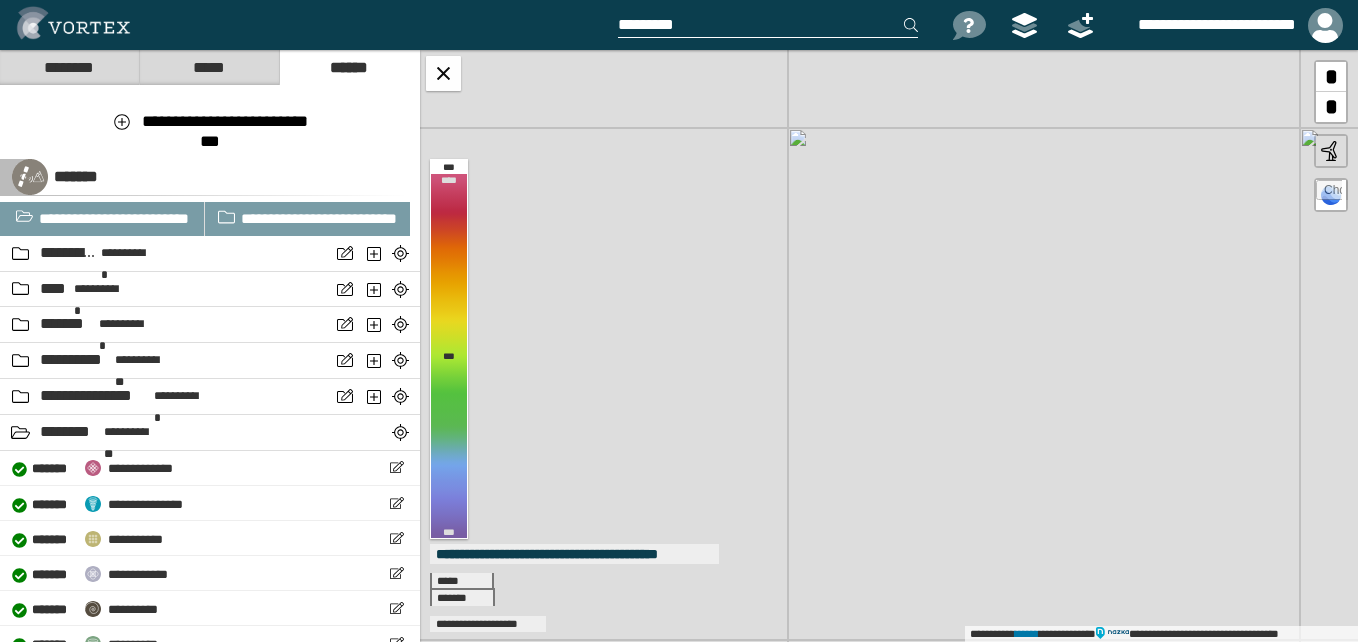 drag, startPoint x: 925, startPoint y: 413, endPoint x: 1013, endPoint y: 416, distance: 88.051125 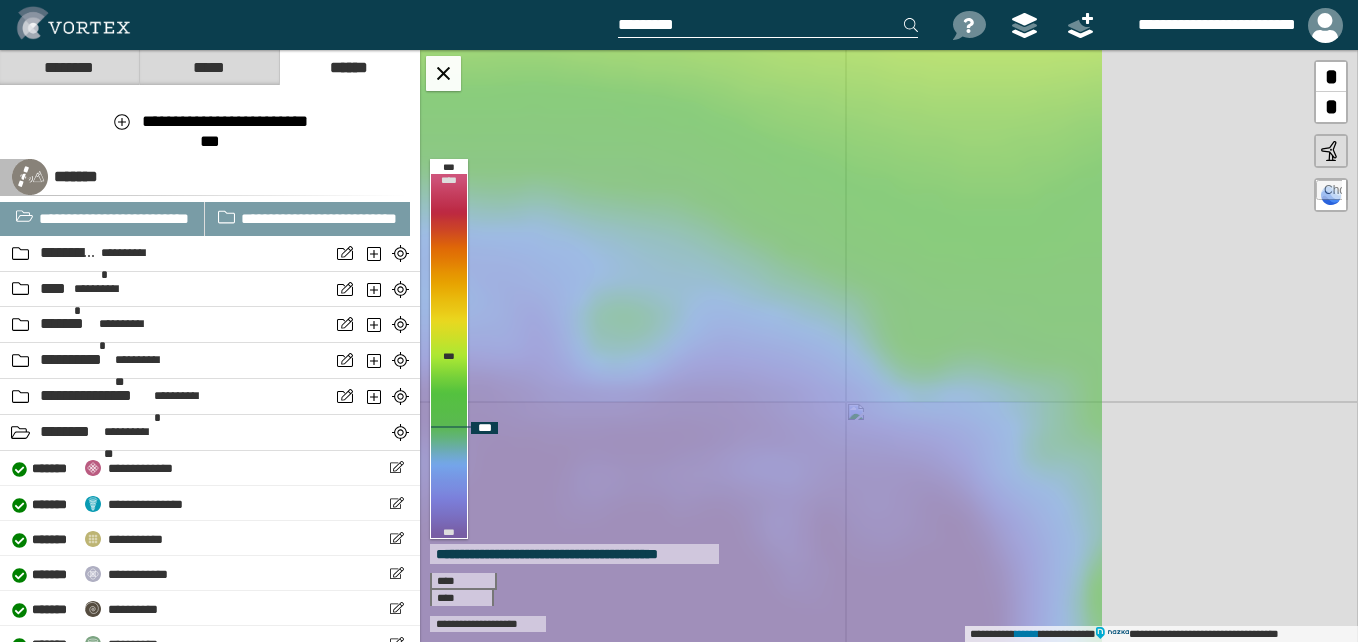 drag, startPoint x: 1099, startPoint y: 320, endPoint x: 890, endPoint y: 322, distance: 209.00957 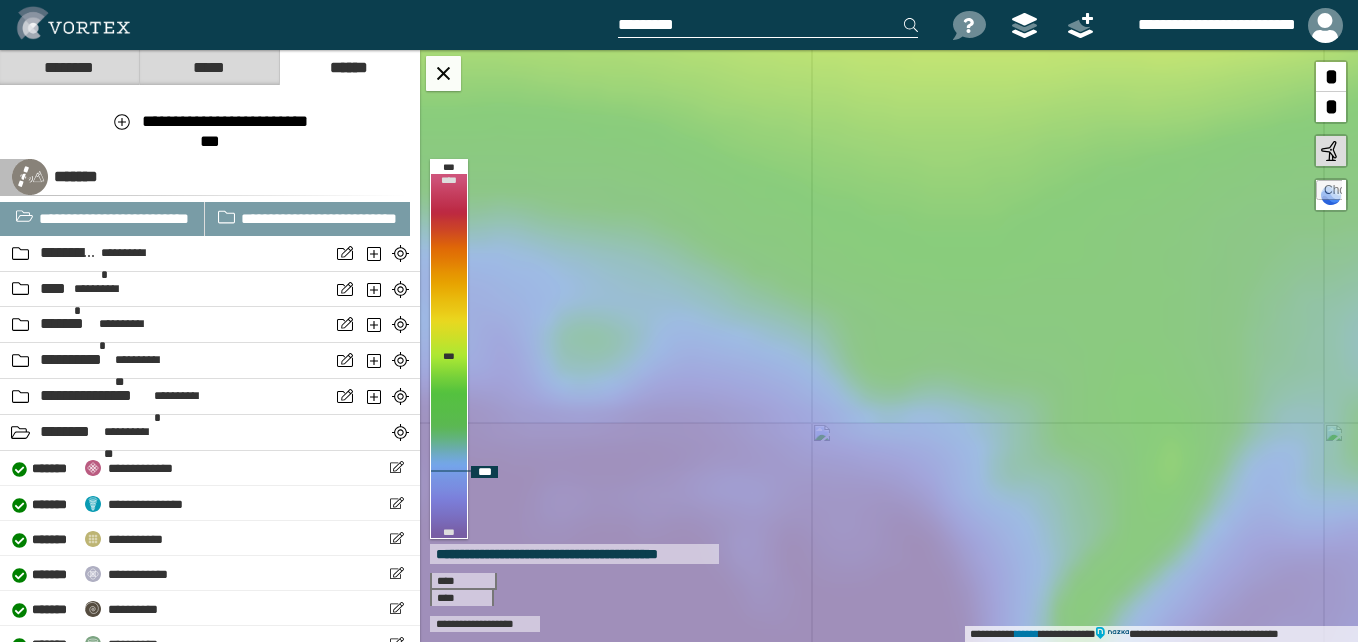 drag, startPoint x: 821, startPoint y: 344, endPoint x: 787, endPoint y: 365, distance: 39.962482 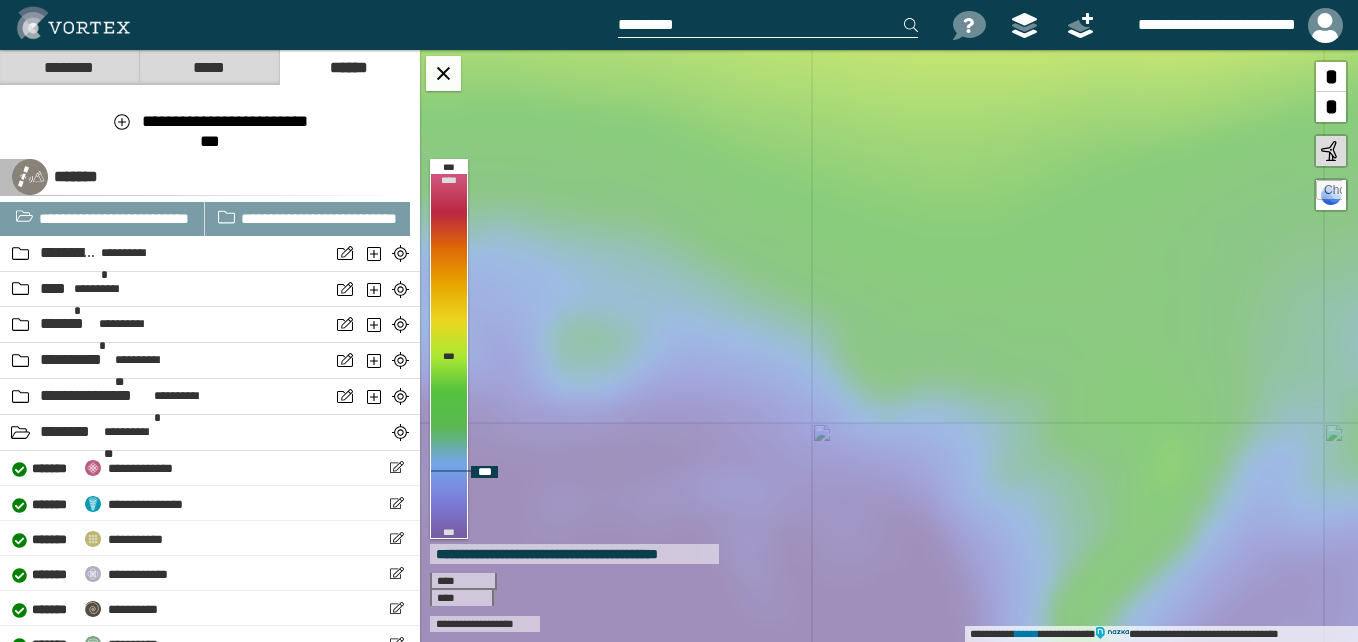 click on "**********" at bounding box center (889, 346) 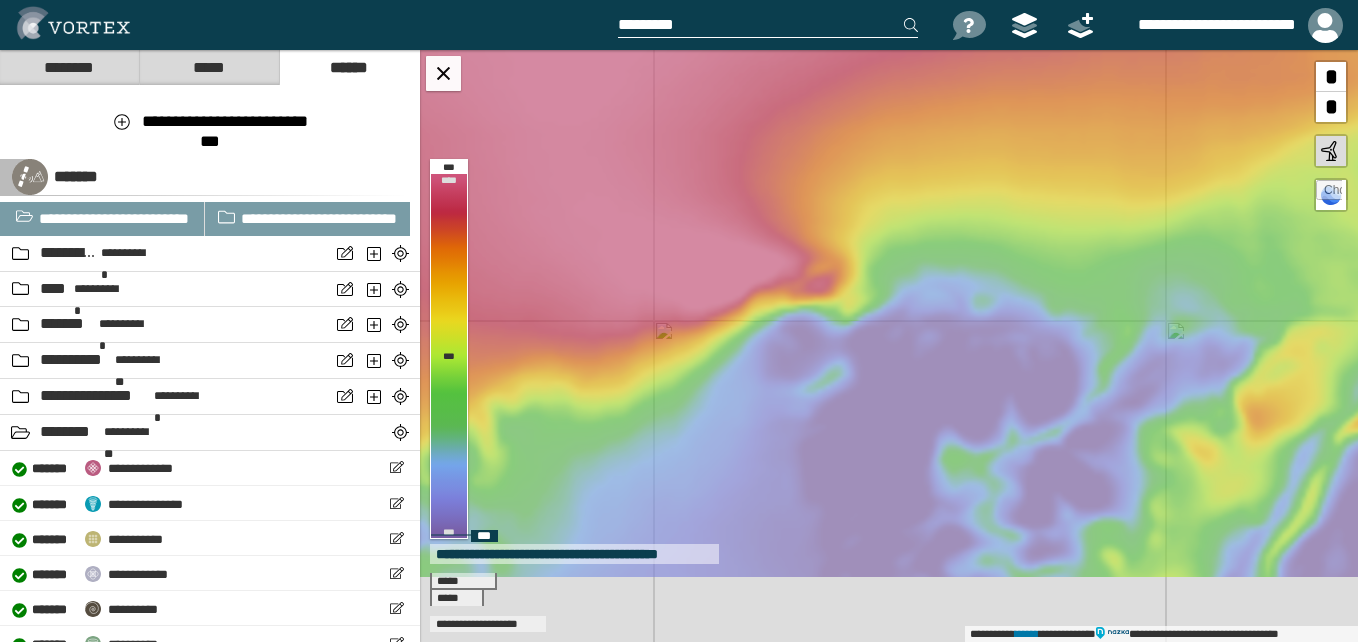 drag, startPoint x: 788, startPoint y: 471, endPoint x: 1015, endPoint y: 377, distance: 245.6929 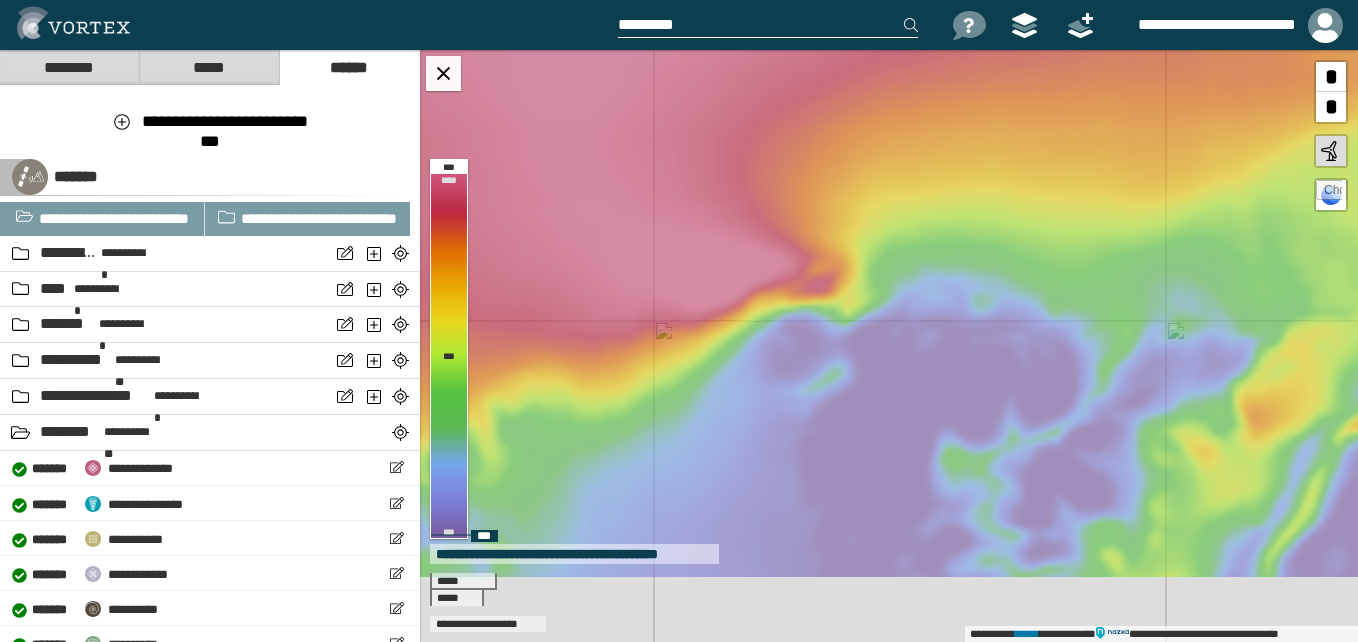 click on "**********" at bounding box center [889, 346] 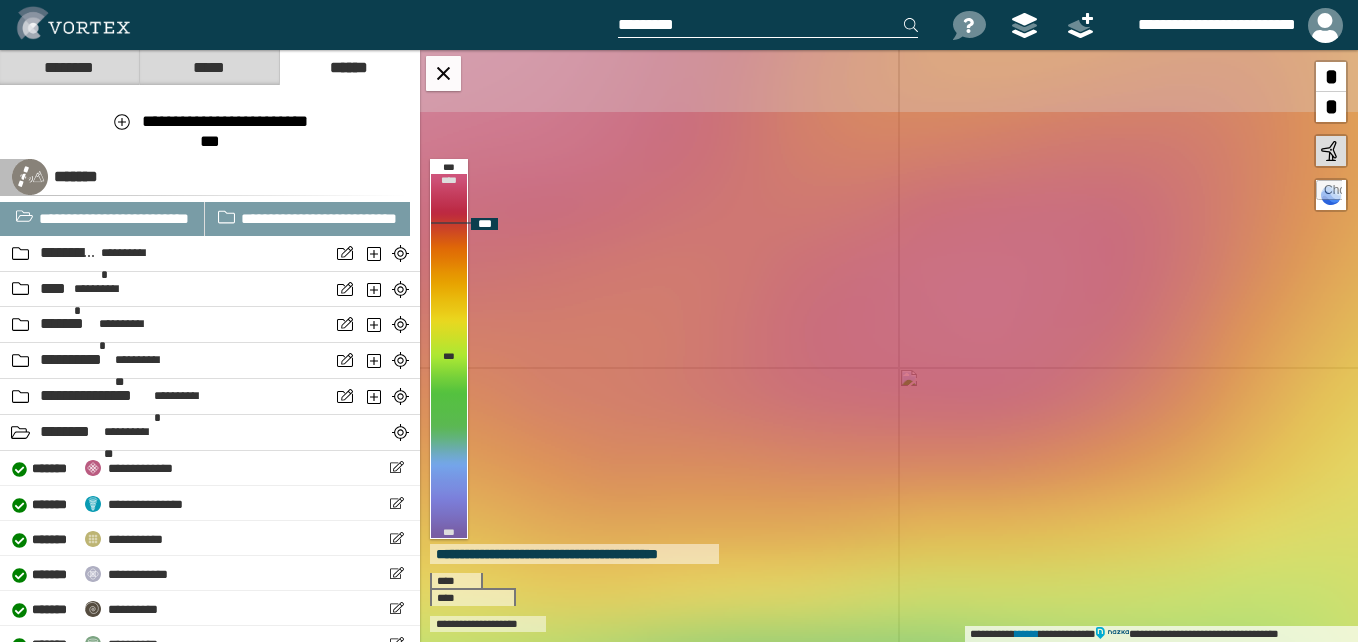 drag, startPoint x: 885, startPoint y: 228, endPoint x: 707, endPoint y: 308, distance: 195.15123 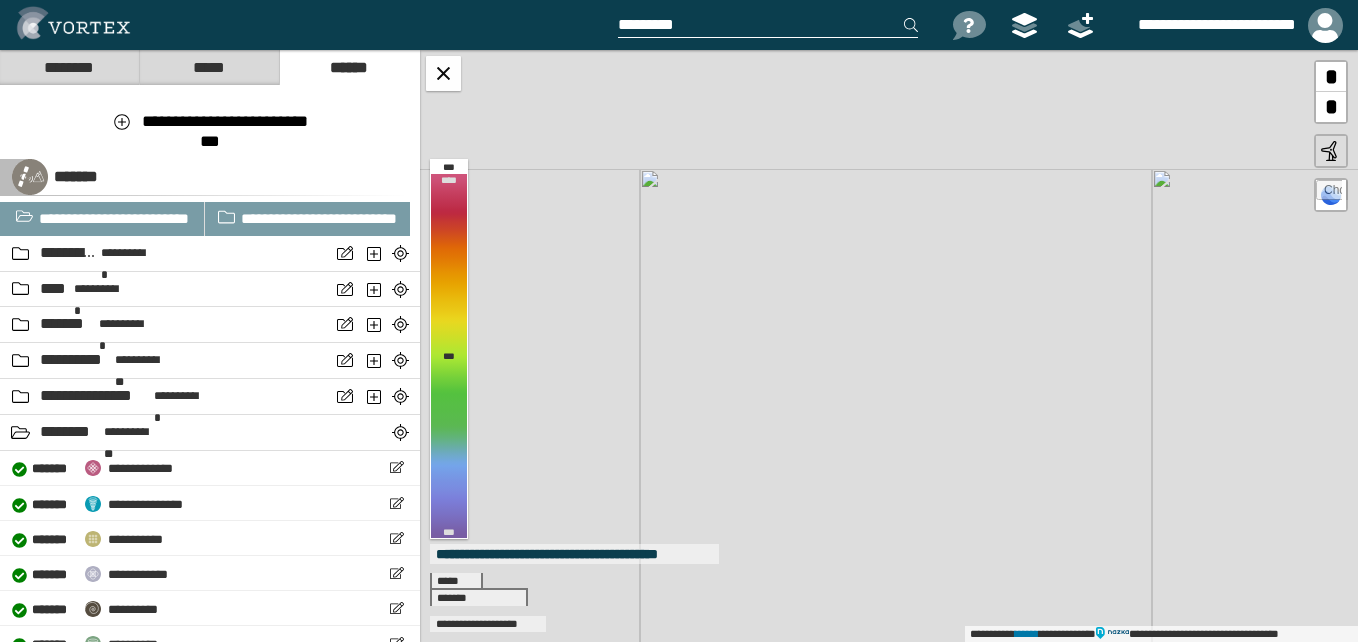 drag, startPoint x: 747, startPoint y: 236, endPoint x: 830, endPoint y: 458, distance: 237.00844 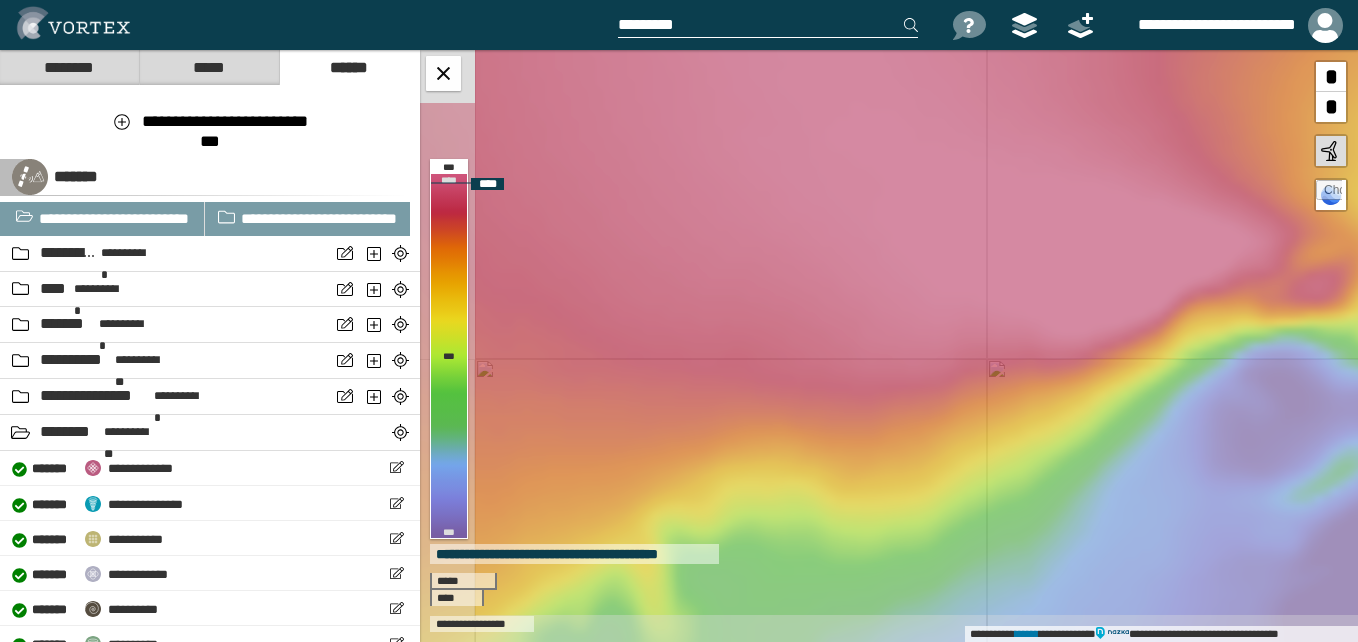 drag, startPoint x: 801, startPoint y: 381, endPoint x: 983, endPoint y: 326, distance: 190.1289 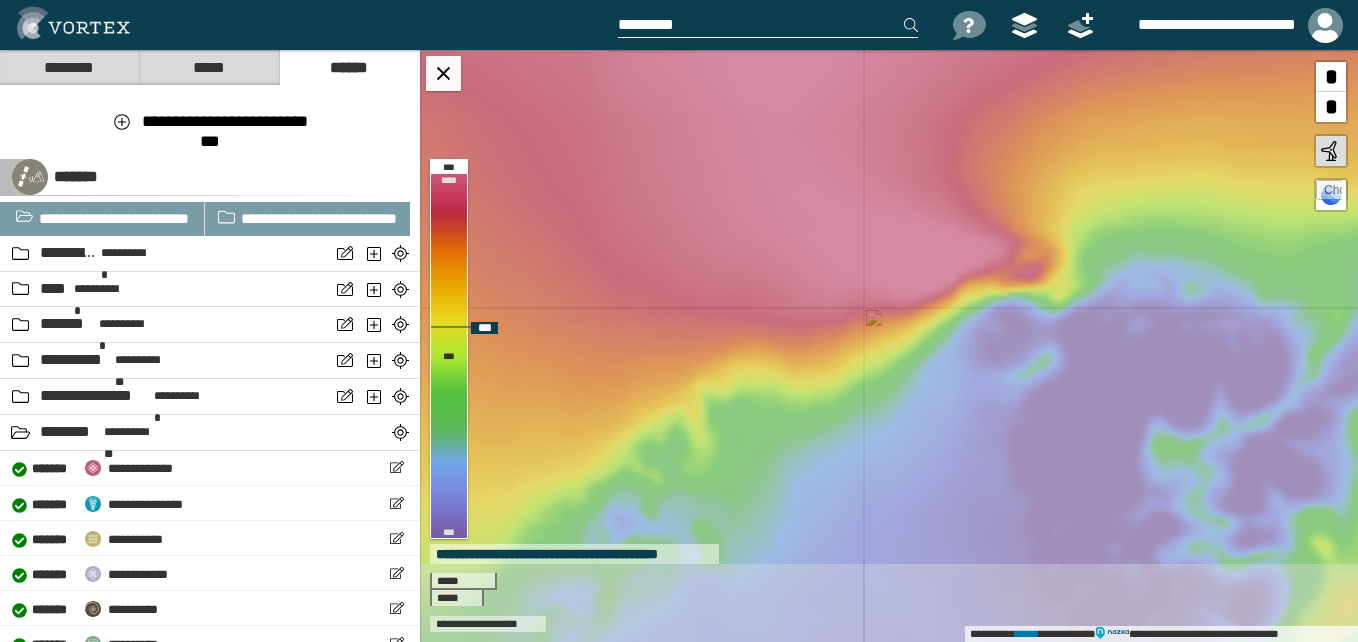 drag, startPoint x: 664, startPoint y: 465, endPoint x: 736, endPoint y: 378, distance: 112.929184 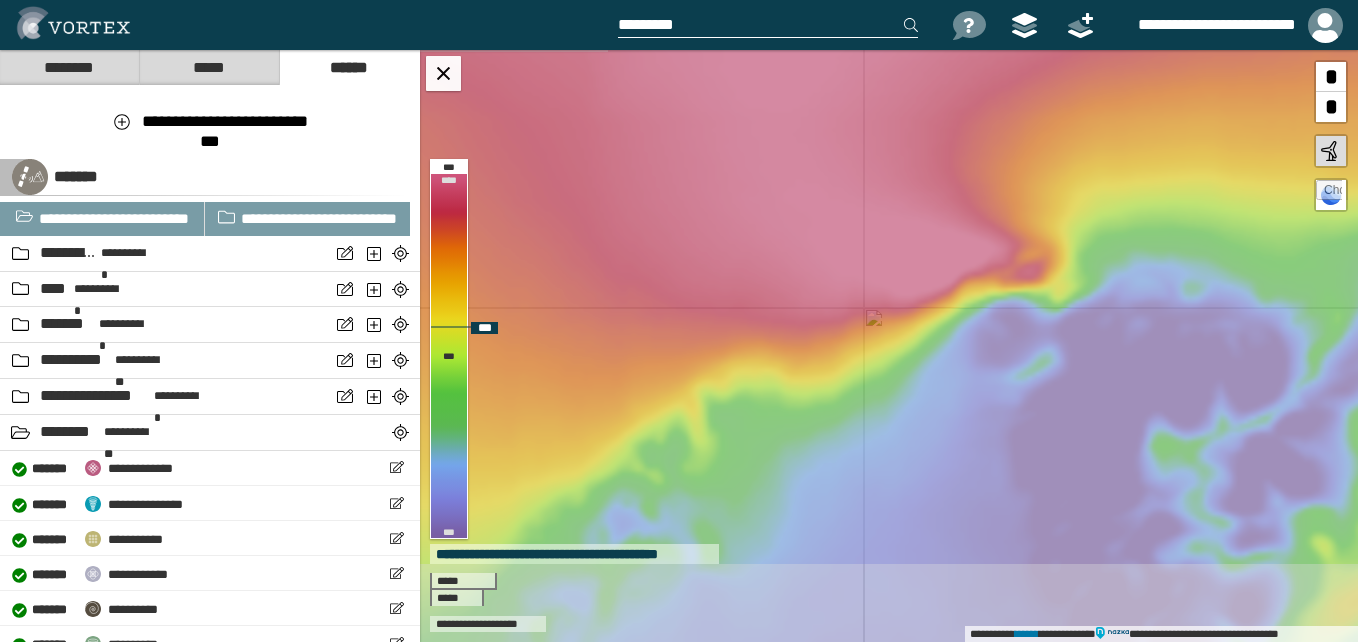 click on "**********" at bounding box center (889, 346) 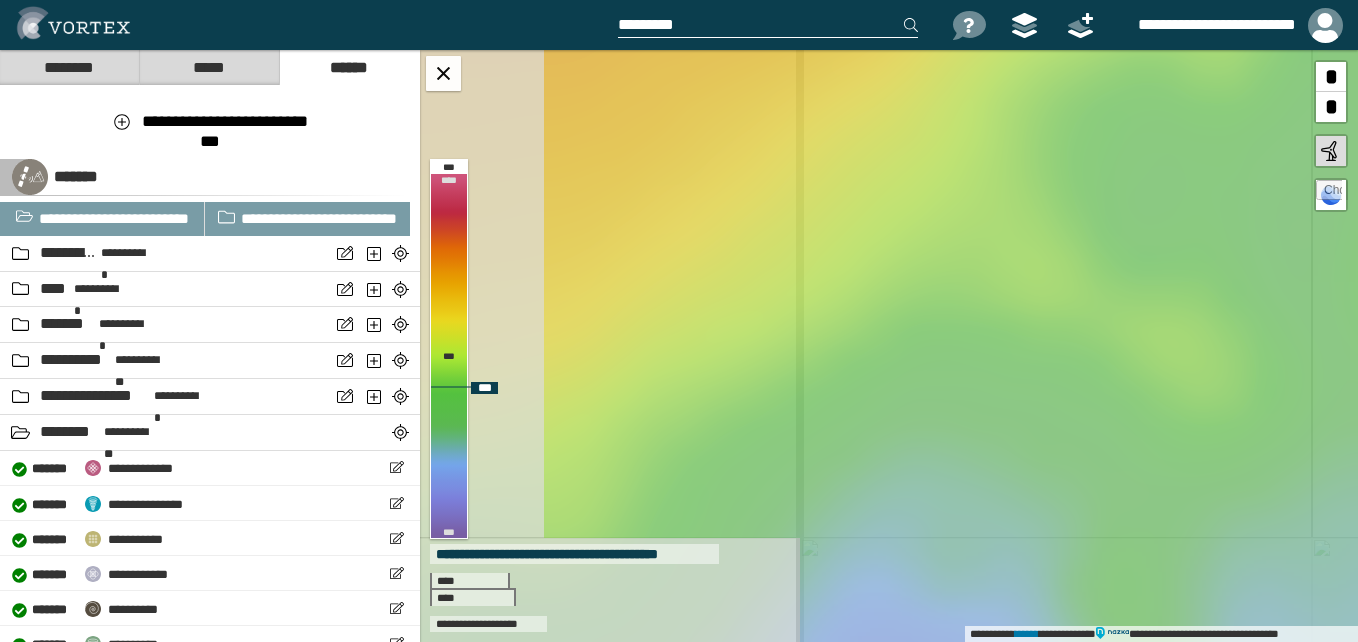 drag, startPoint x: 679, startPoint y: 470, endPoint x: 850, endPoint y: 357, distance: 204.96341 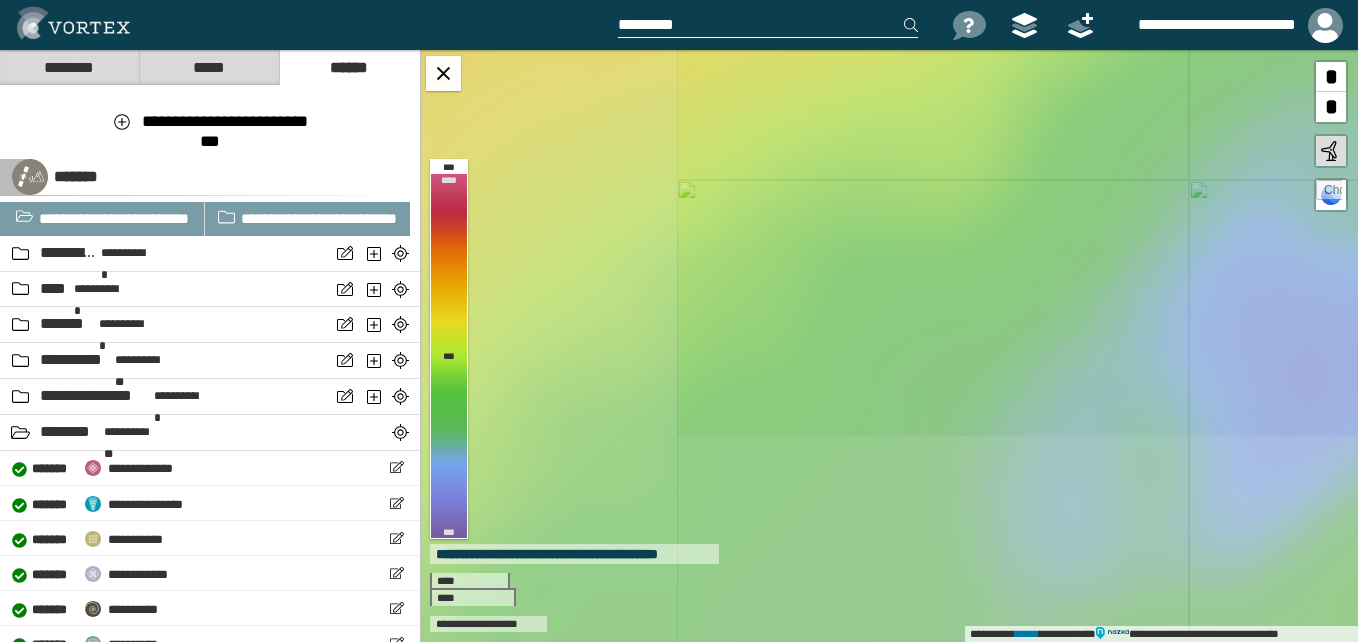 drag, startPoint x: 790, startPoint y: 279, endPoint x: 1144, endPoint y: 23, distance: 436.86612 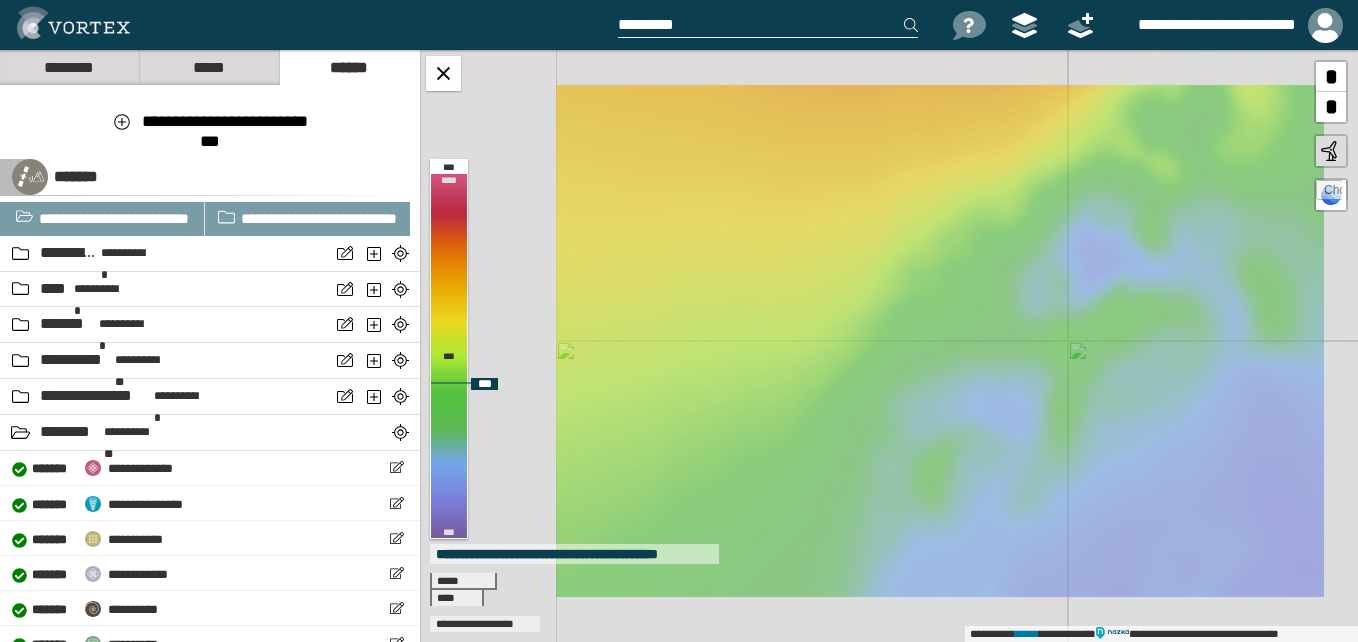 drag, startPoint x: 1027, startPoint y: 209, endPoint x: 928, endPoint y: 310, distance: 141.42842 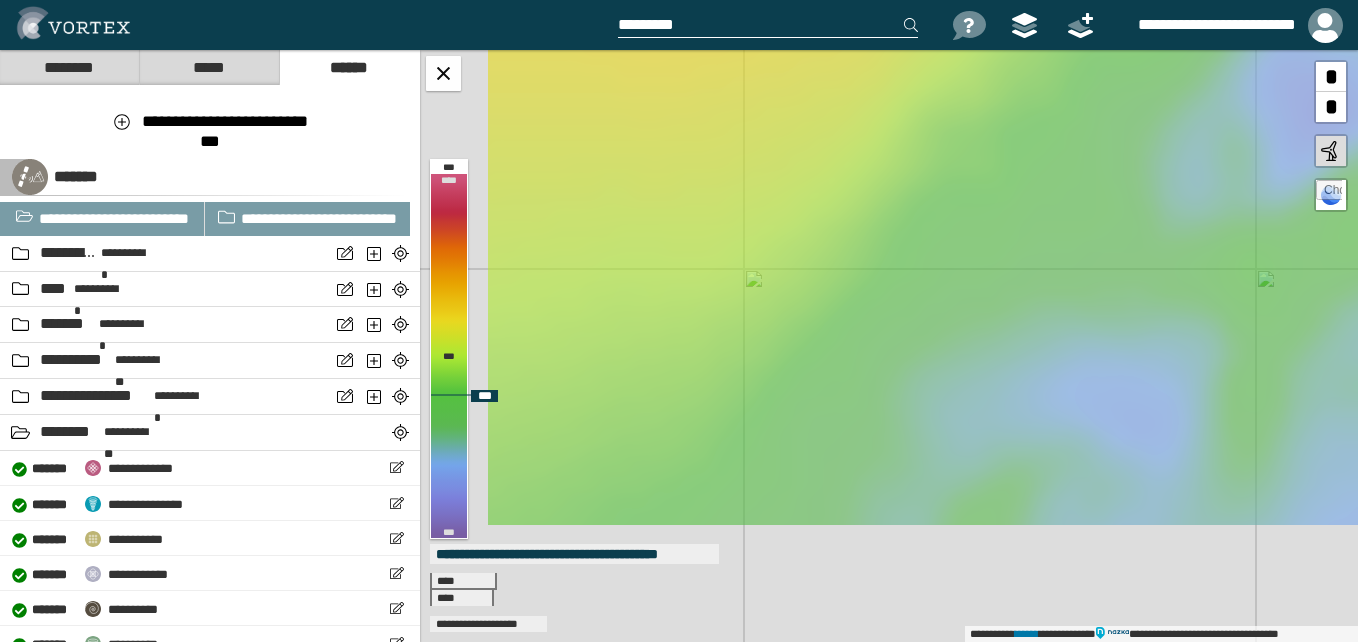 drag, startPoint x: 848, startPoint y: 386, endPoint x: 928, endPoint y: 242, distance: 164.73009 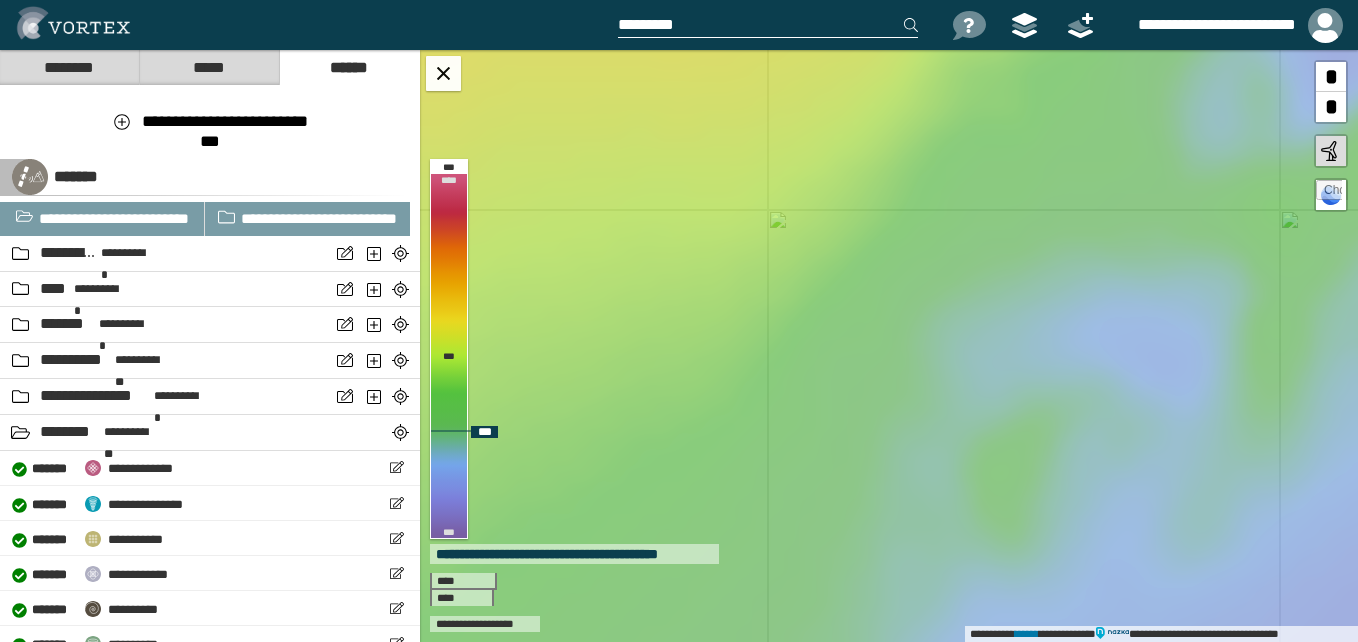 drag, startPoint x: 1013, startPoint y: 288, endPoint x: 1015, endPoint y: 272, distance: 16.124516 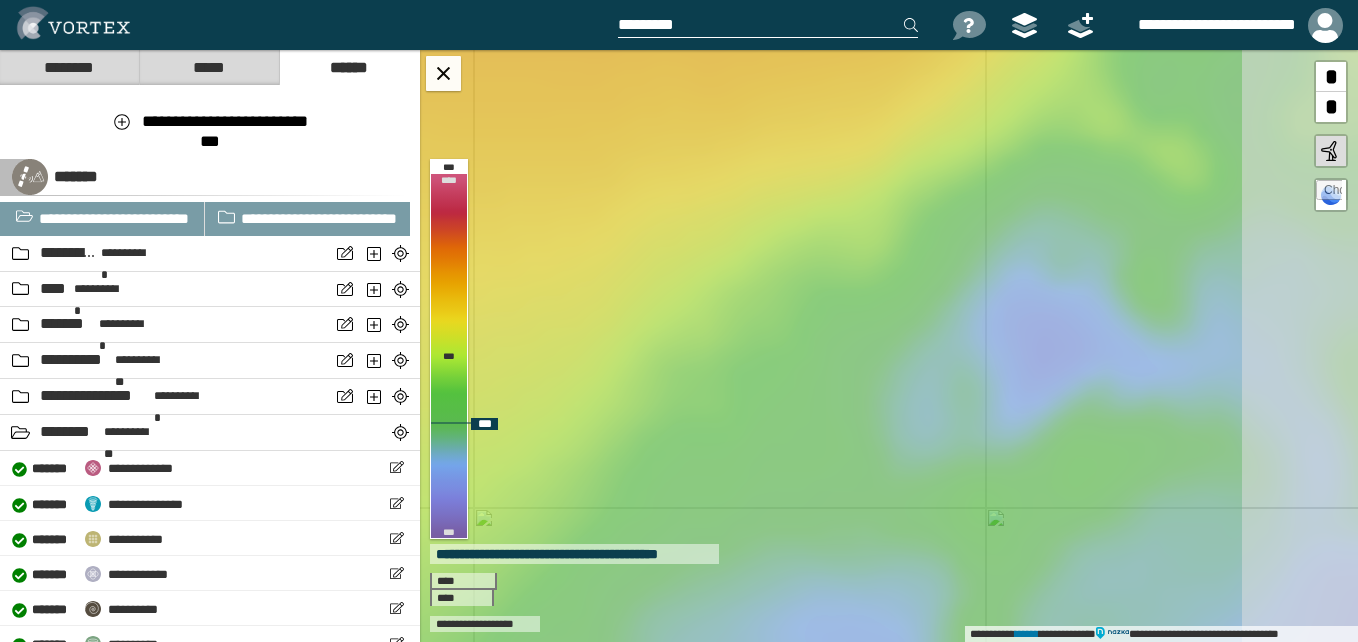 drag, startPoint x: 974, startPoint y: 263, endPoint x: 629, endPoint y: 569, distance: 461.15182 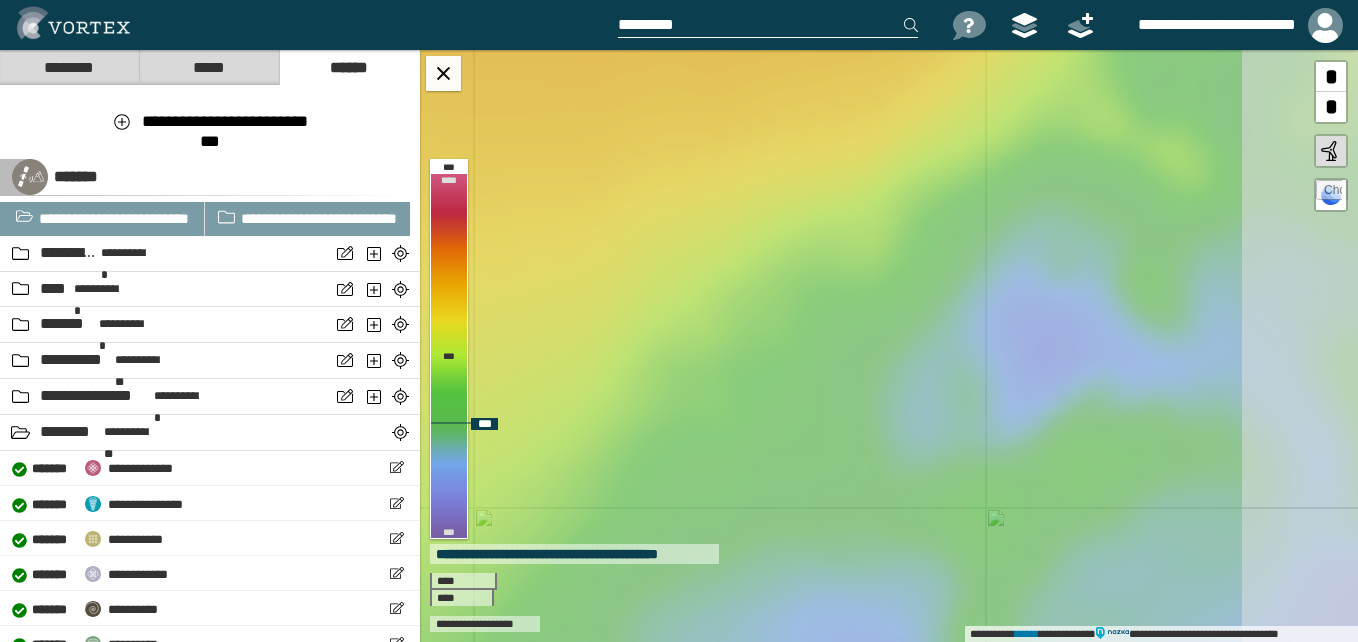 click on "**********" at bounding box center (889, 346) 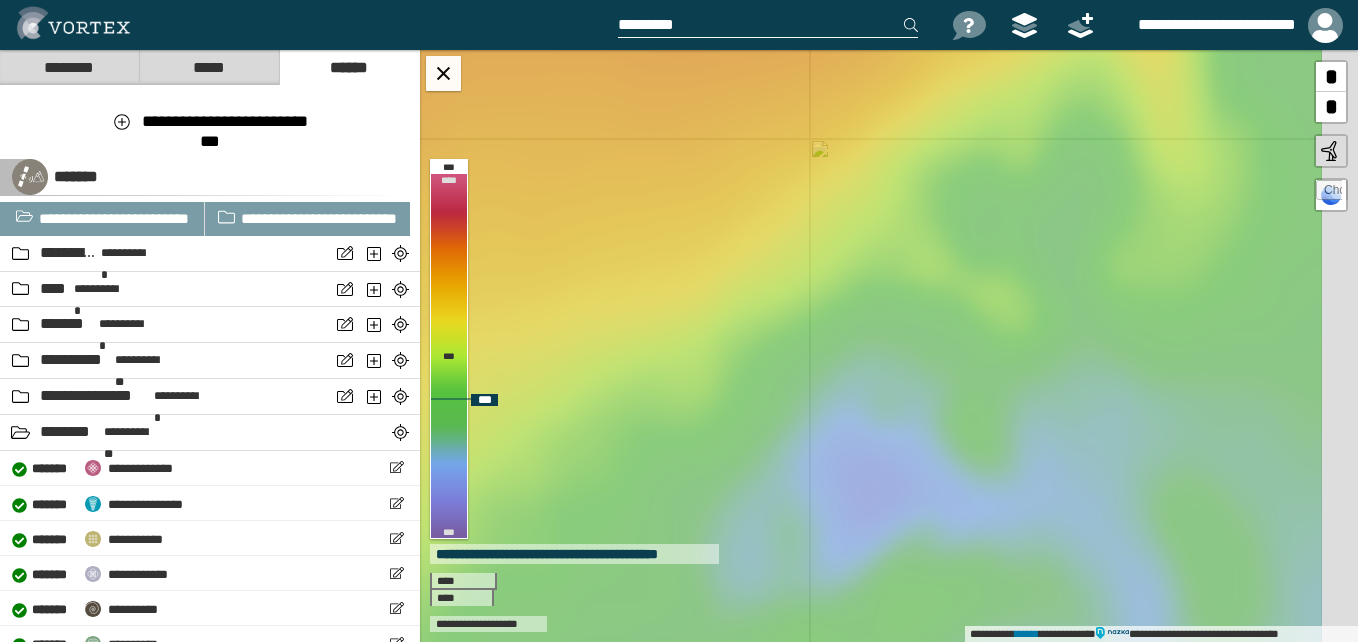 drag, startPoint x: 895, startPoint y: 270, endPoint x: 785, endPoint y: 357, distance: 140.24622 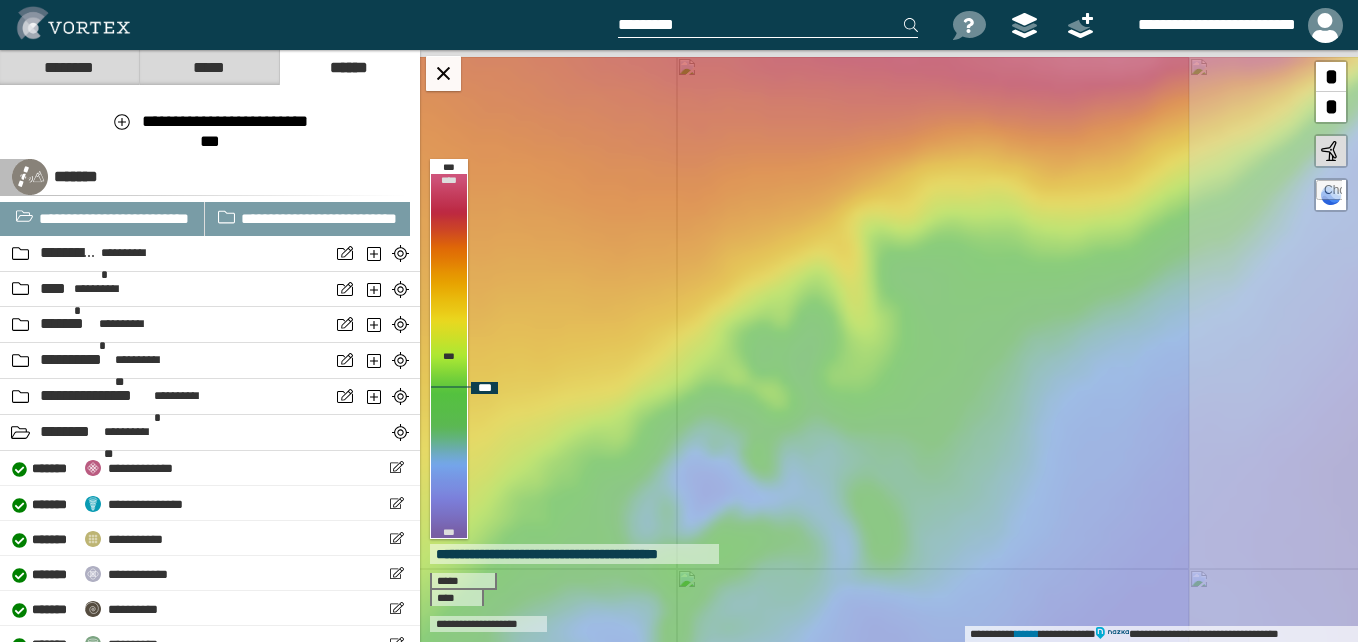drag, startPoint x: 1029, startPoint y: 279, endPoint x: 902, endPoint y: 334, distance: 138.39798 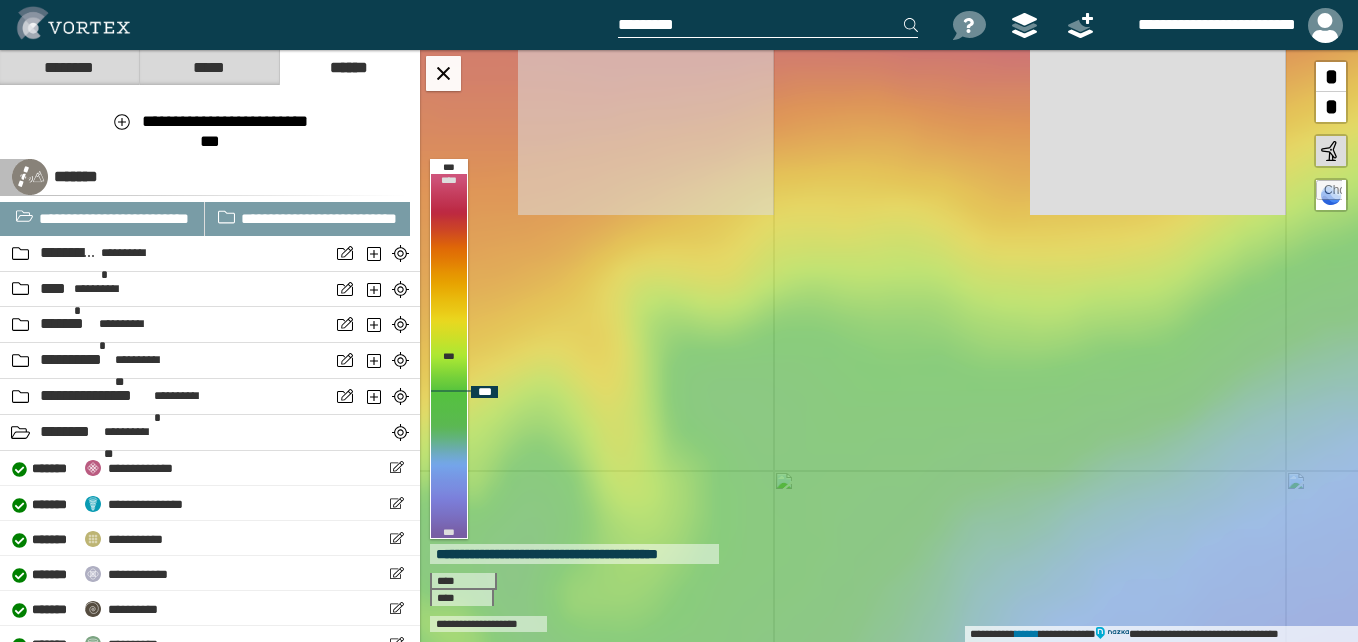drag, startPoint x: 720, startPoint y: 322, endPoint x: 715, endPoint y: 357, distance: 35.35534 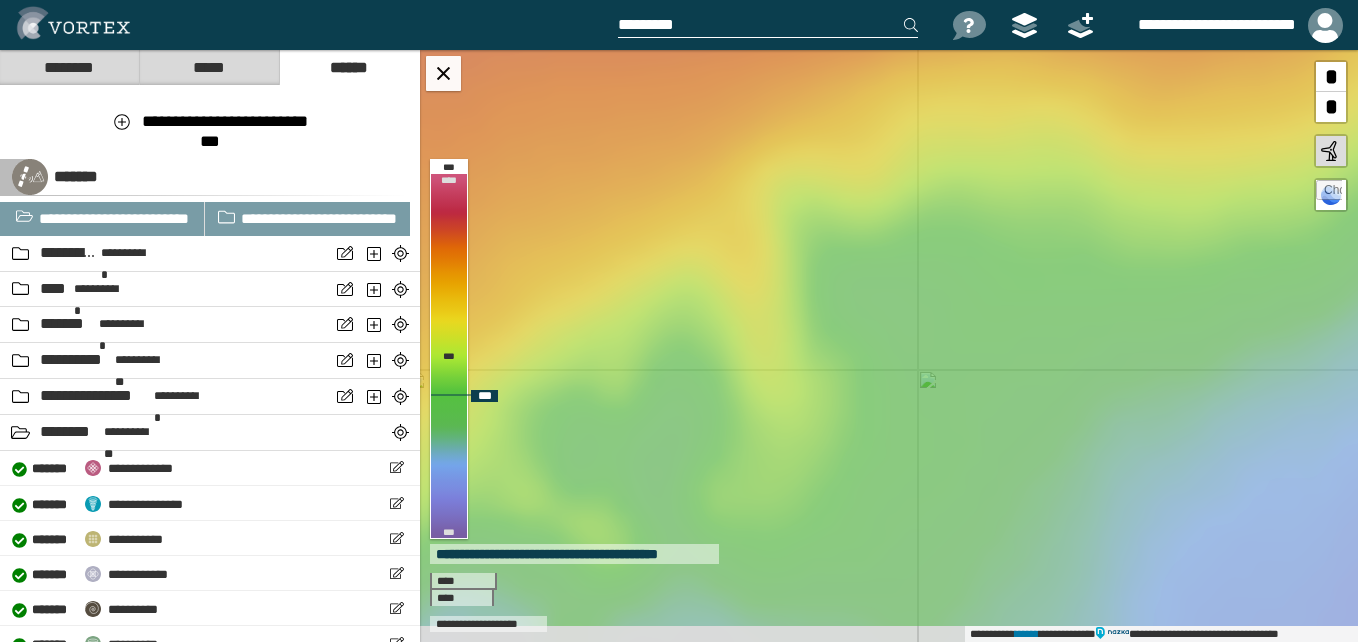 drag, startPoint x: 776, startPoint y: 365, endPoint x: 864, endPoint y: 265, distance: 133.2066 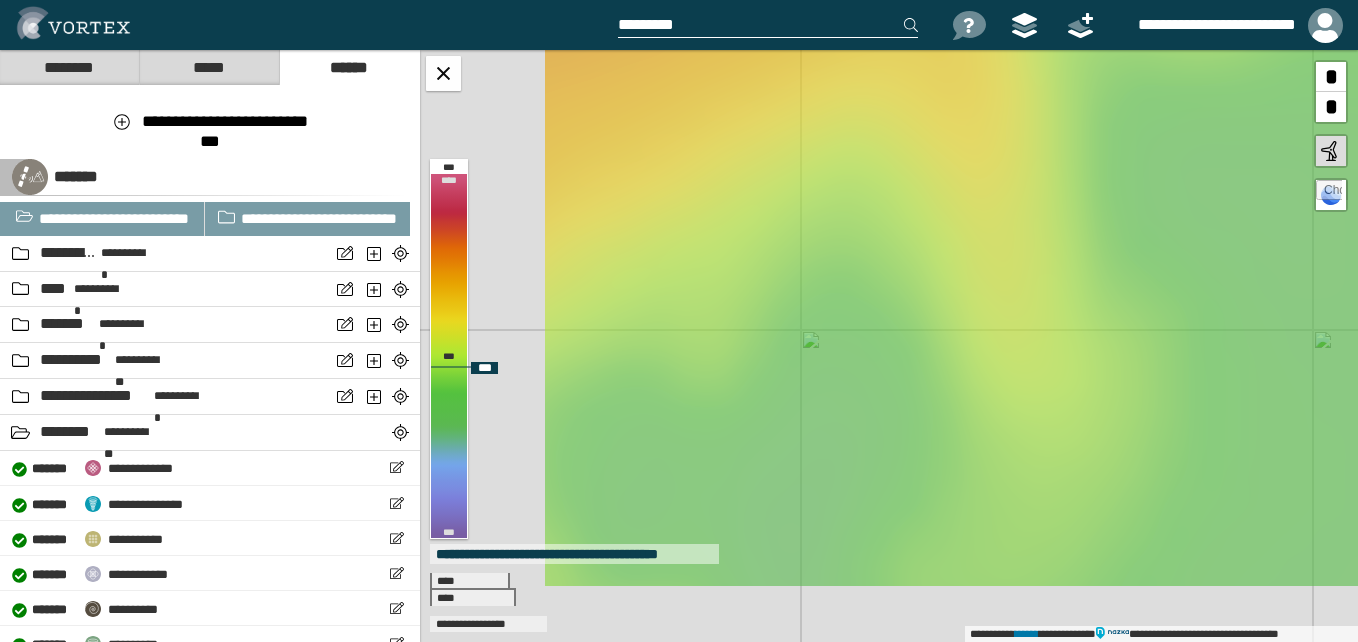 drag, startPoint x: 715, startPoint y: 427, endPoint x: 944, endPoint y: 323, distance: 251.50945 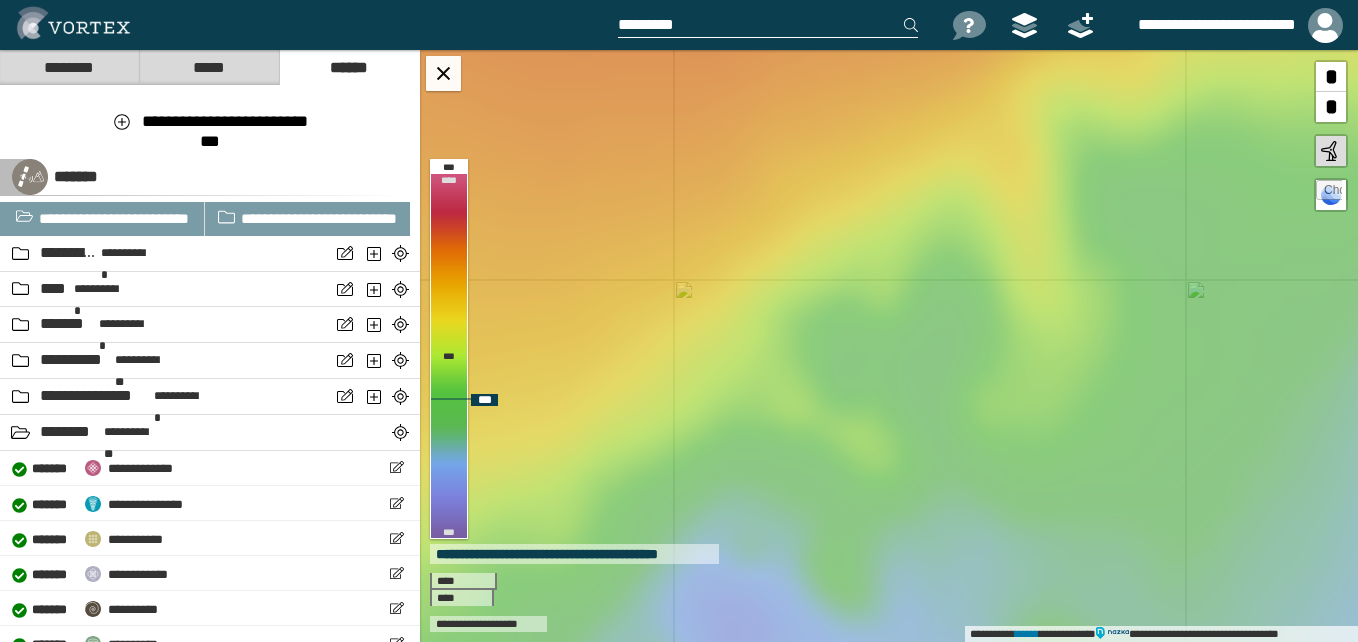 drag, startPoint x: 802, startPoint y: 368, endPoint x: 989, endPoint y: 273, distance: 209.74747 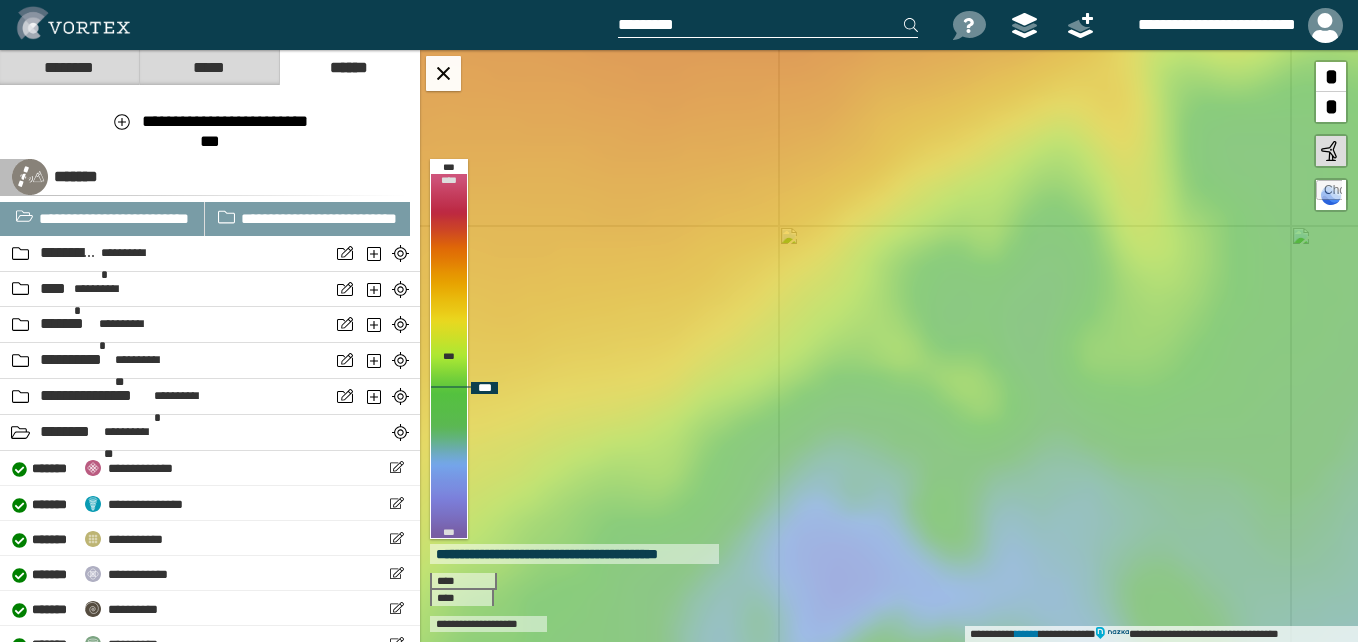 drag, startPoint x: 784, startPoint y: 403, endPoint x: 943, endPoint y: 273, distance: 205.38014 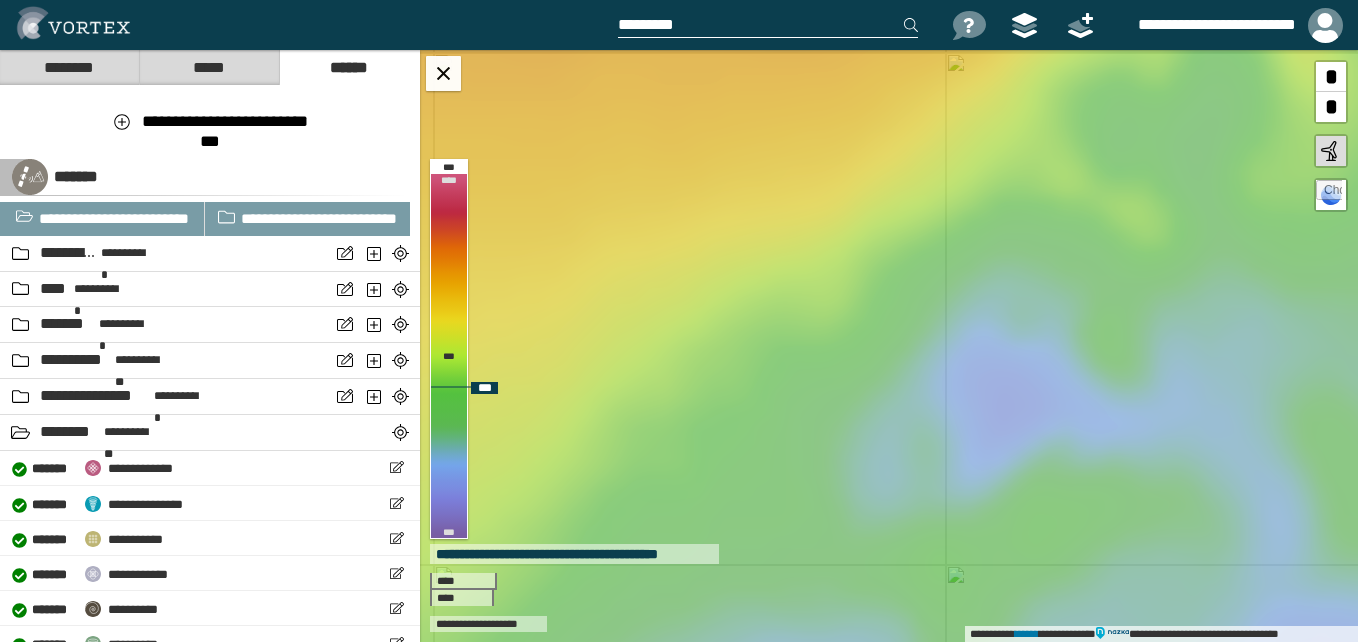 drag, startPoint x: 817, startPoint y: 387, endPoint x: 824, endPoint y: 344, distance: 43.56604 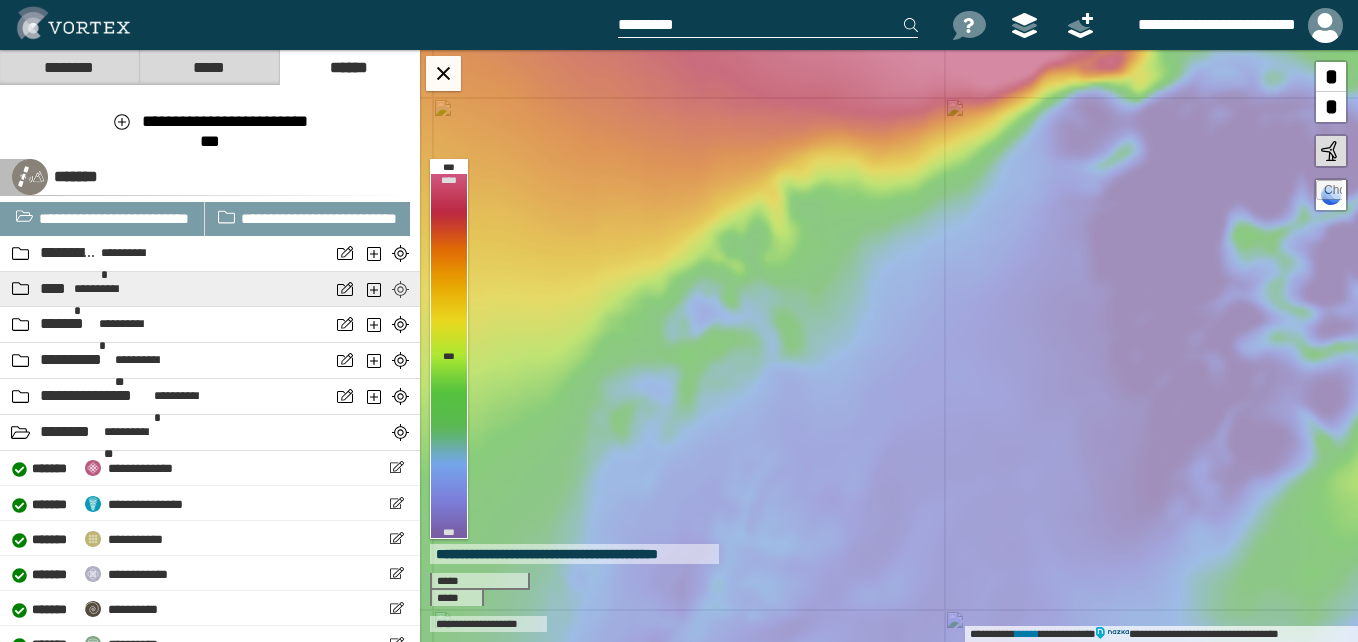 click at bounding box center (400, 289) 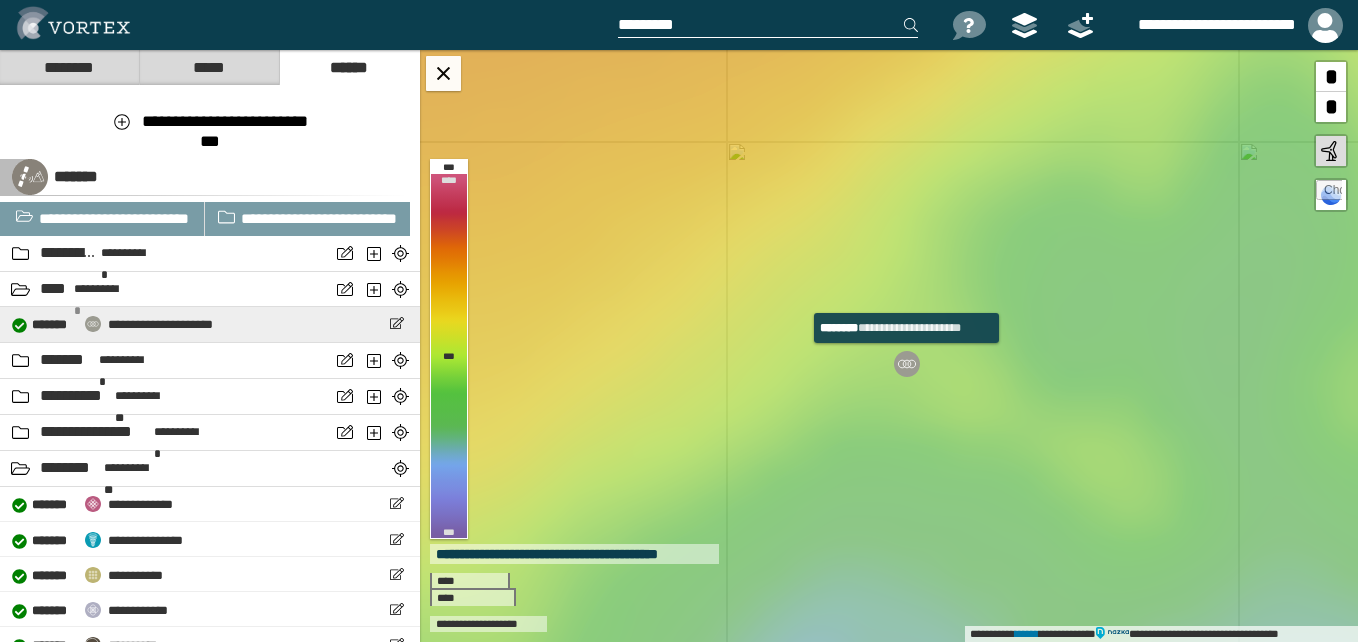 click on "**********" at bounding box center (160, 324) 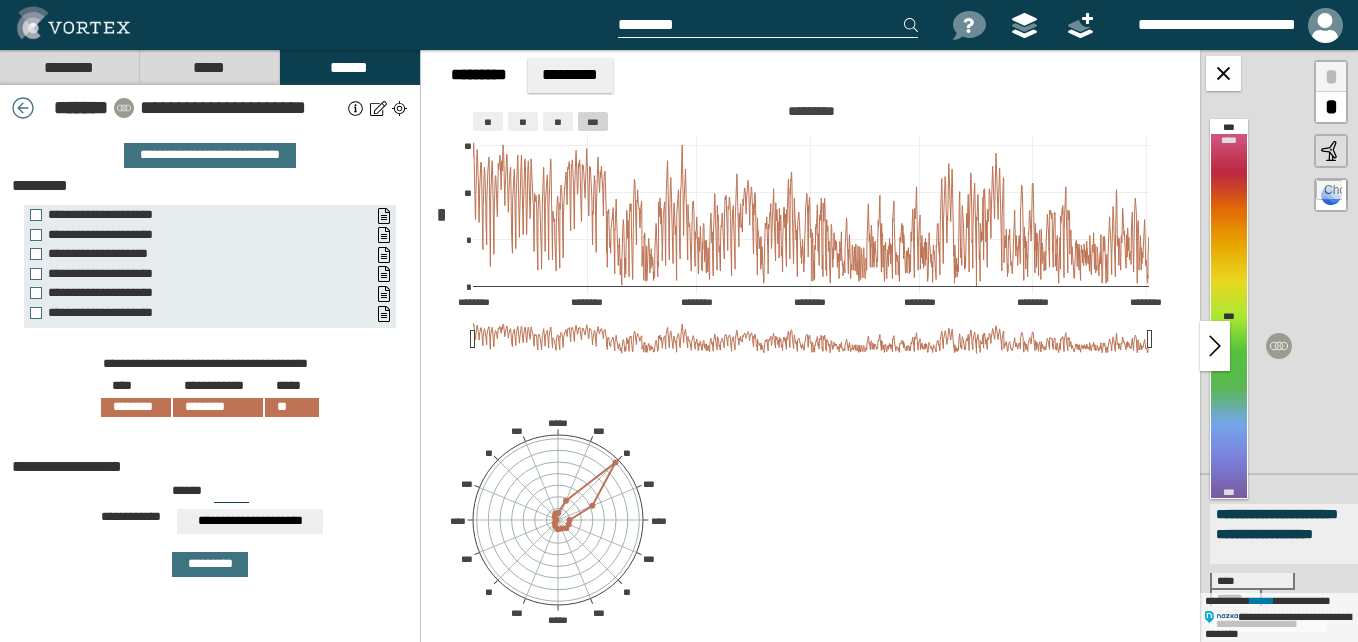 click on "******" at bounding box center [349, 67] 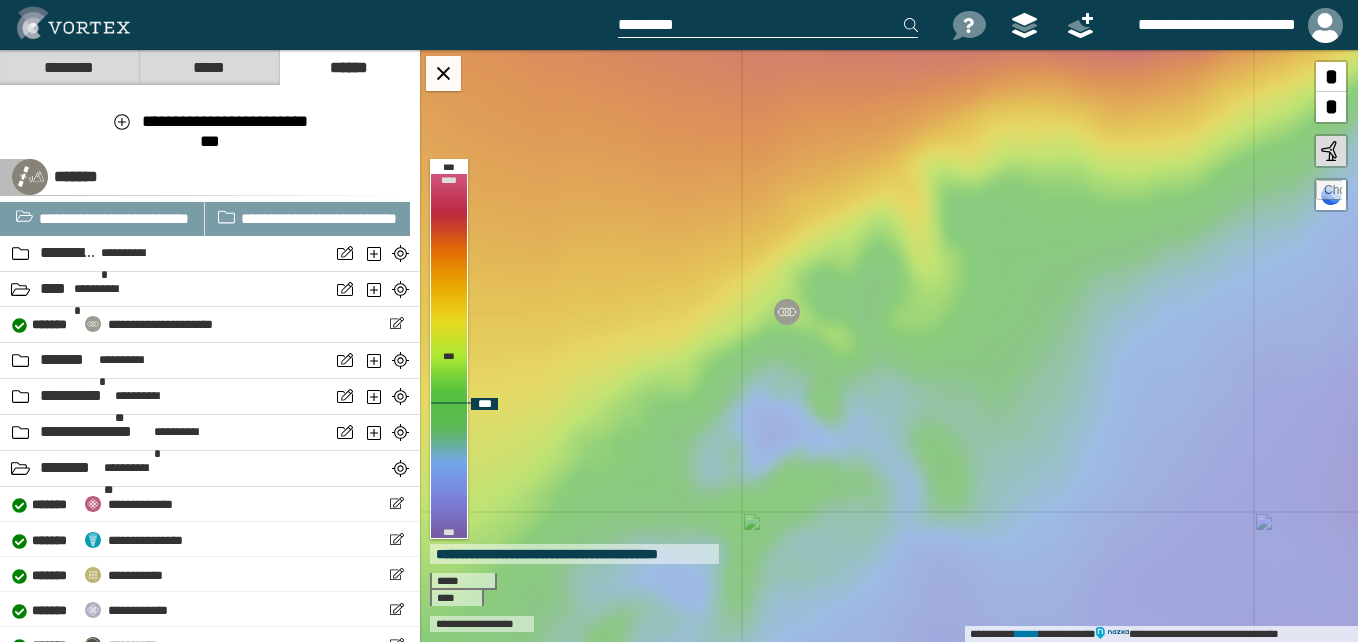 drag, startPoint x: 832, startPoint y: 409, endPoint x: 830, endPoint y: 360, distance: 49.0408 